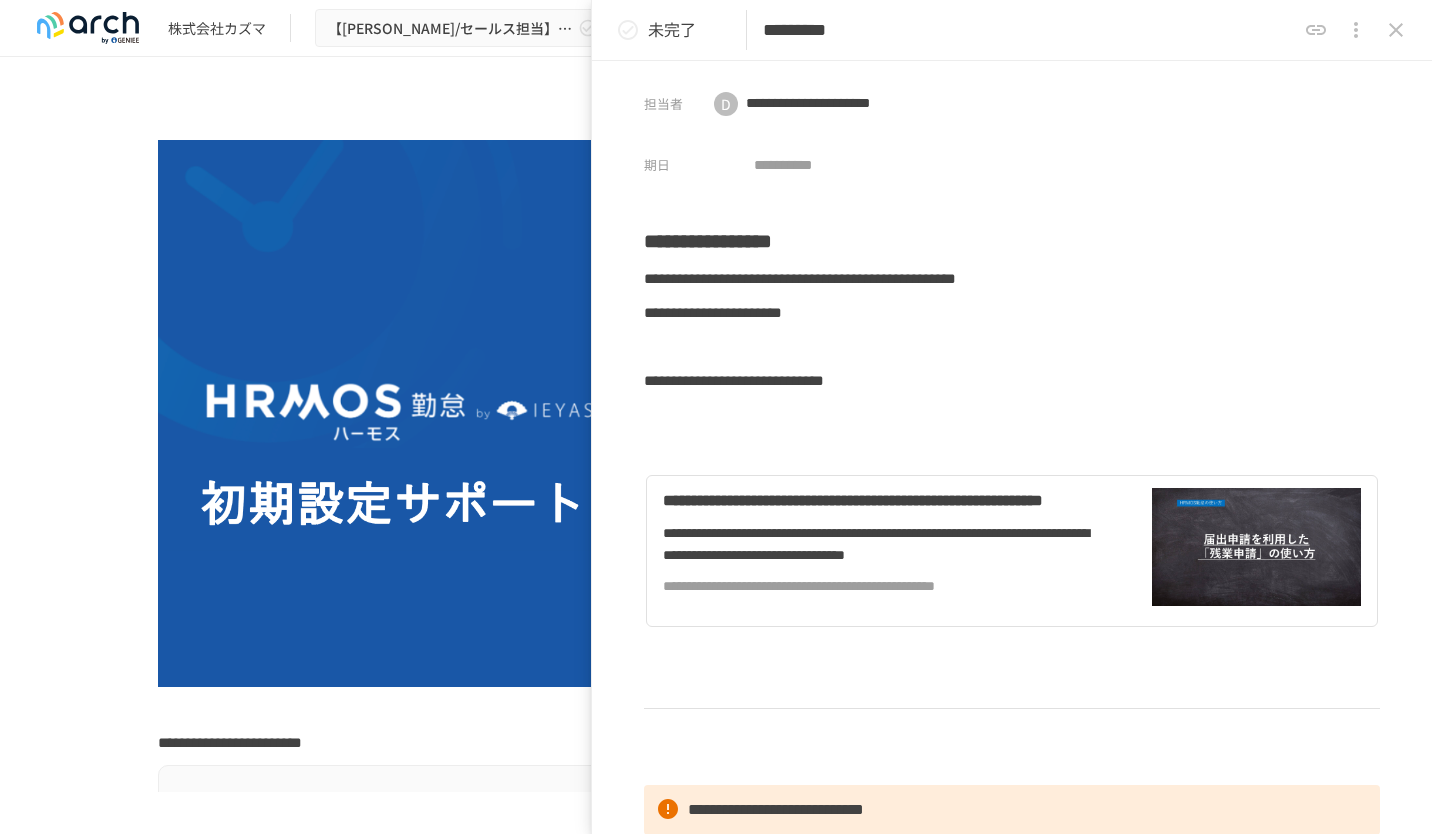 scroll, scrollTop: 0, scrollLeft: 0, axis: both 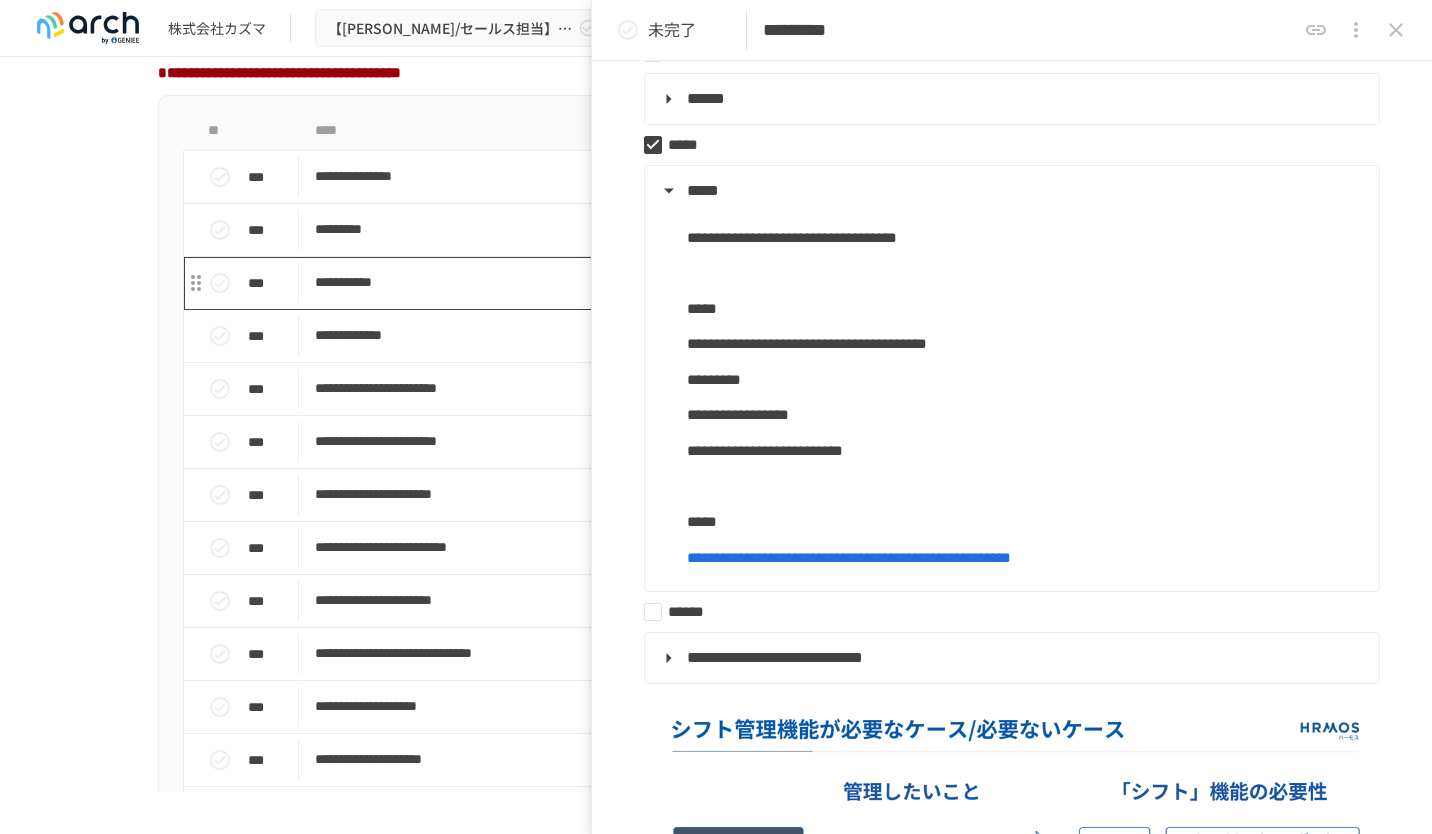 click on "**********" at bounding box center [674, 282] 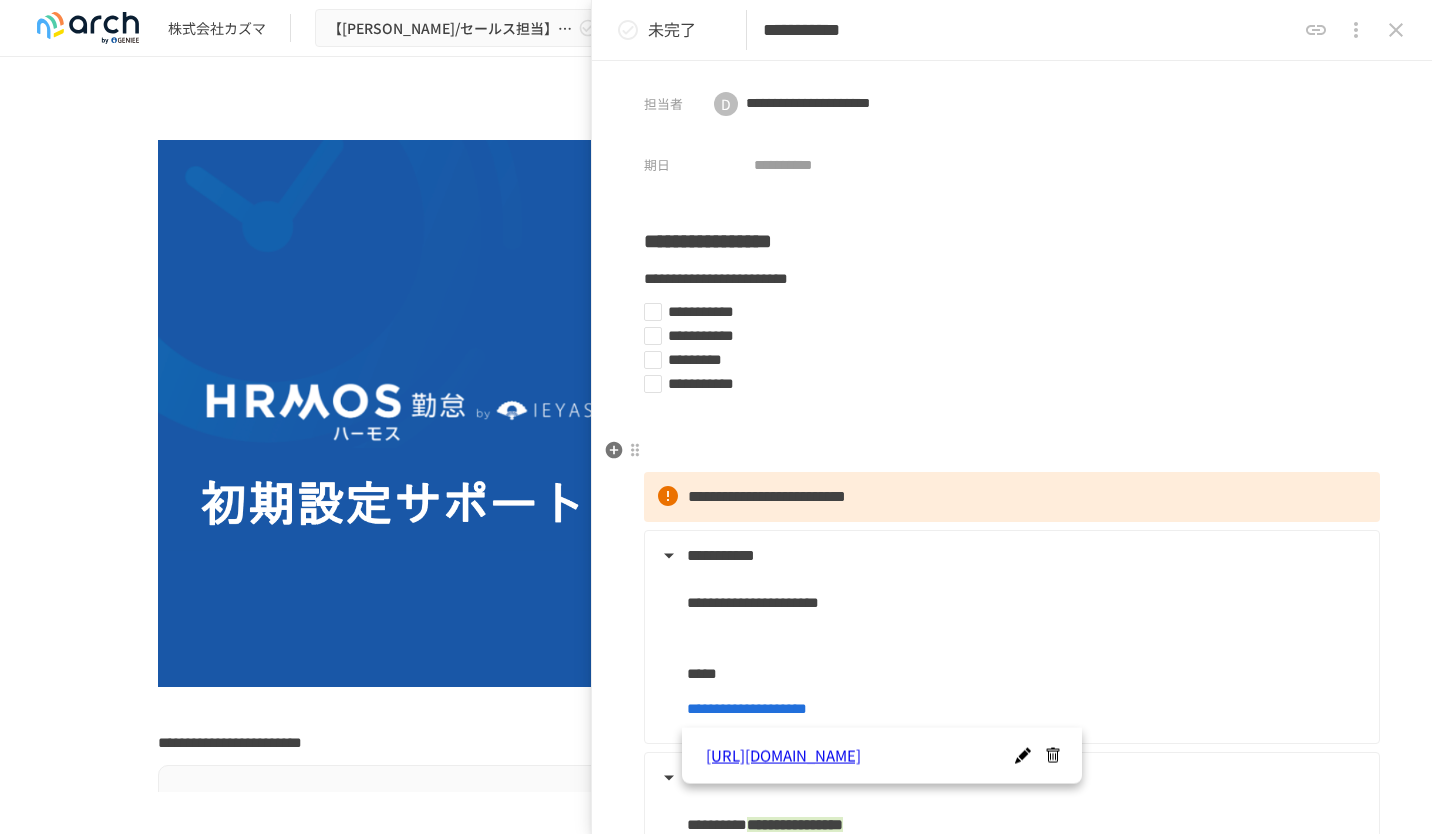 scroll, scrollTop: 0, scrollLeft: 0, axis: both 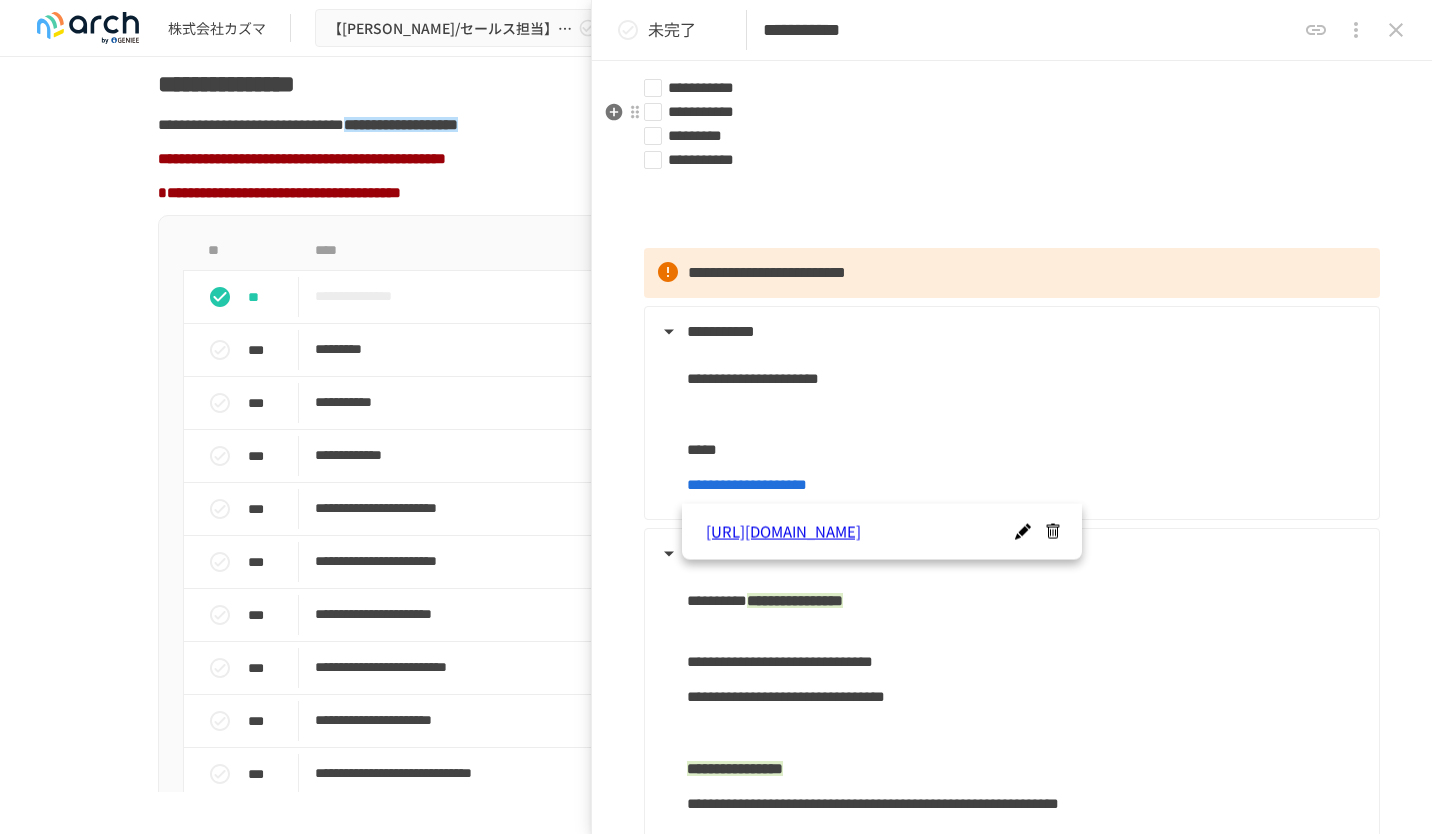 click on "**********" at bounding box center [1004, 112] 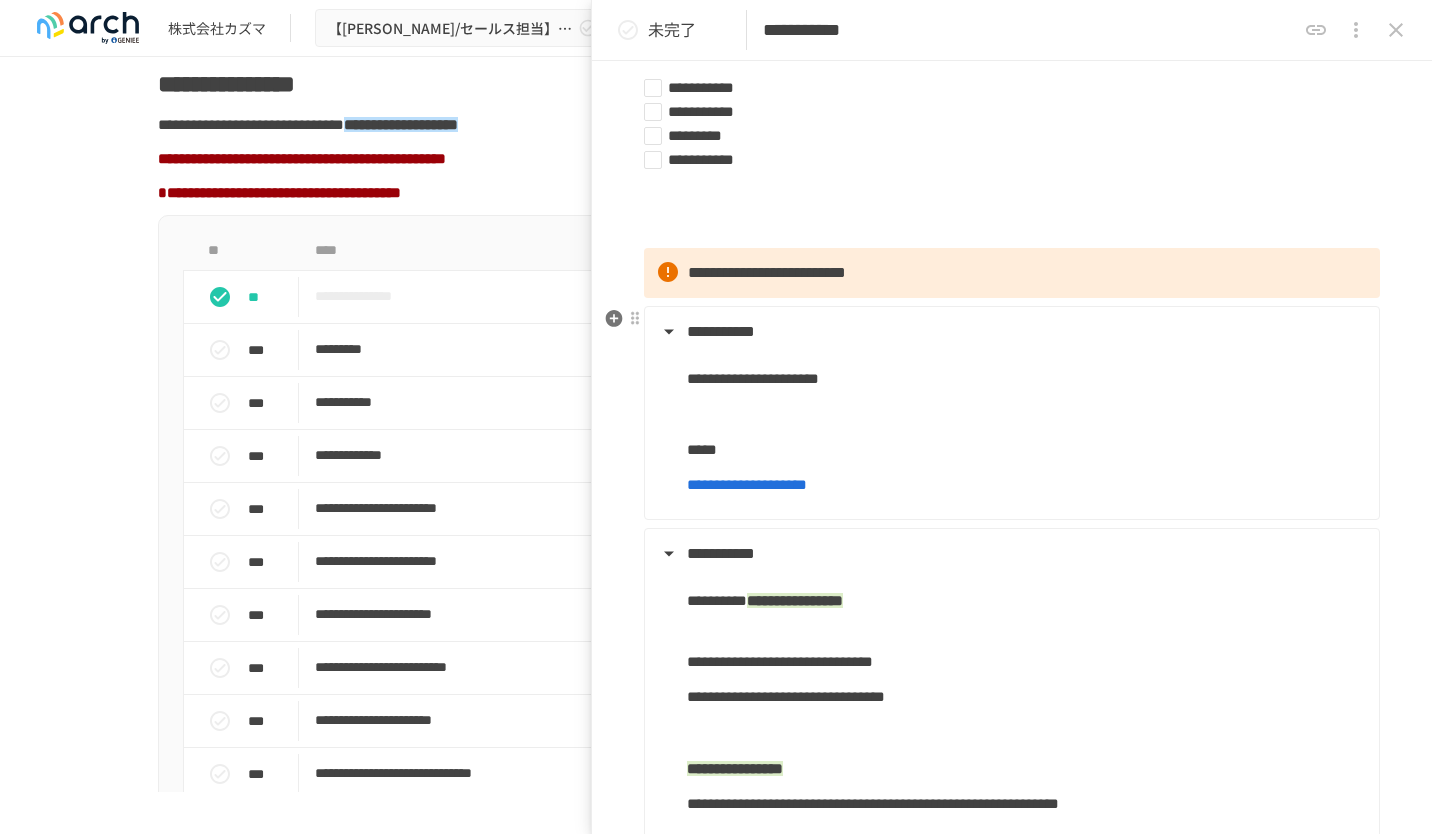 click on "**********" at bounding box center (747, 484) 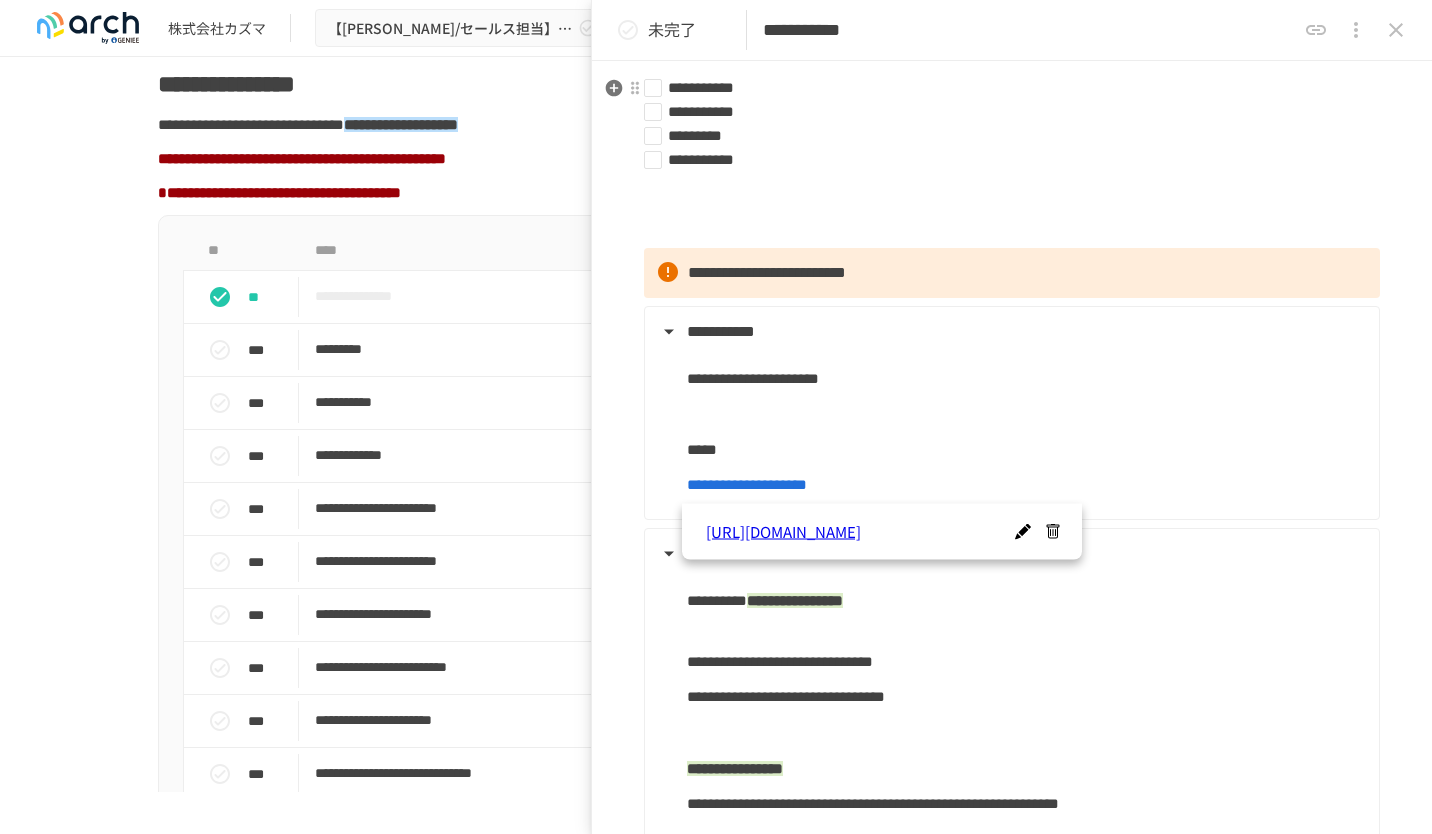 click on "**********" at bounding box center (701, 87) 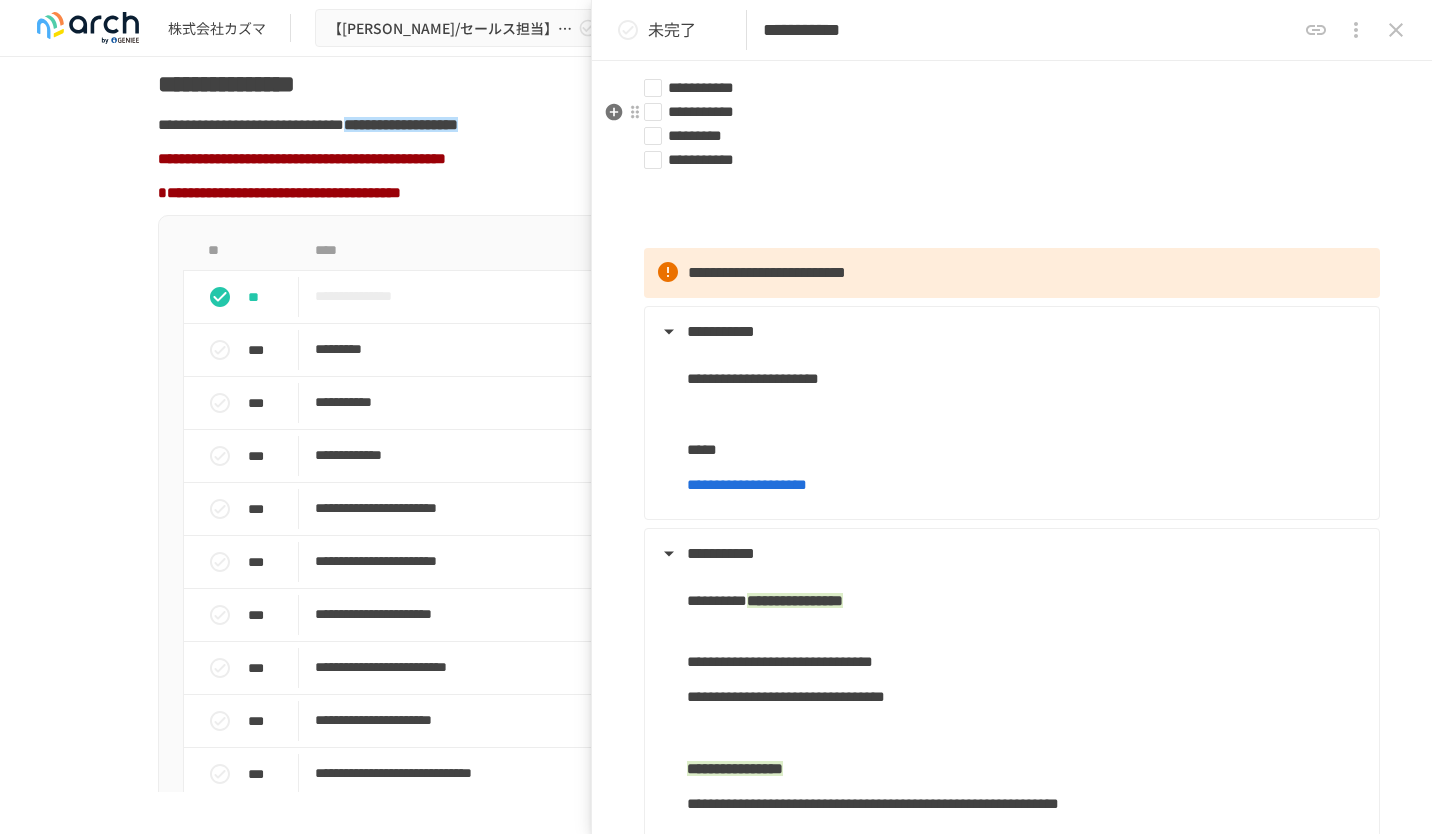 click on "**********" at bounding box center (701, 111) 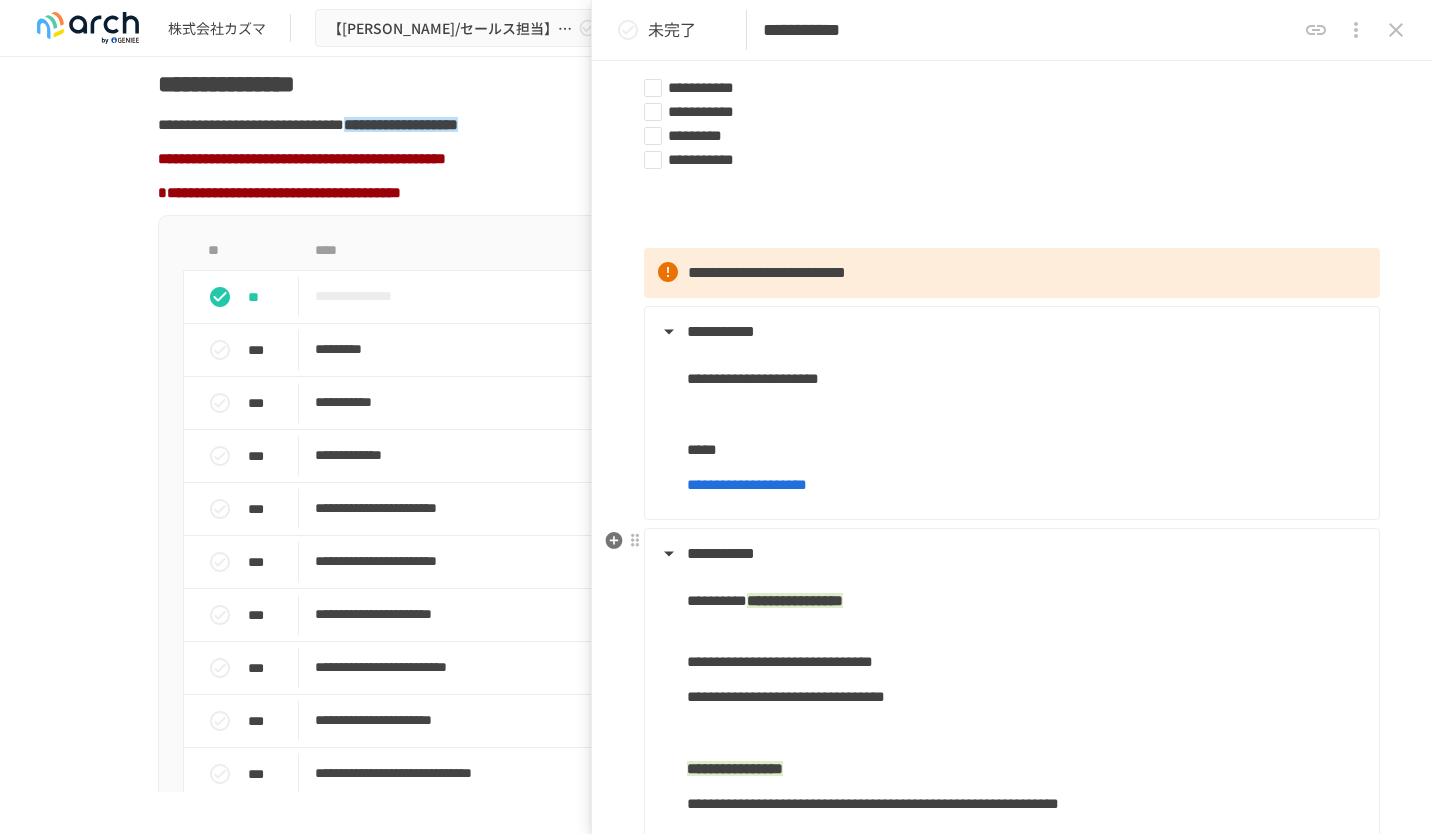 click on "**********" at bounding box center (1012, 1490) 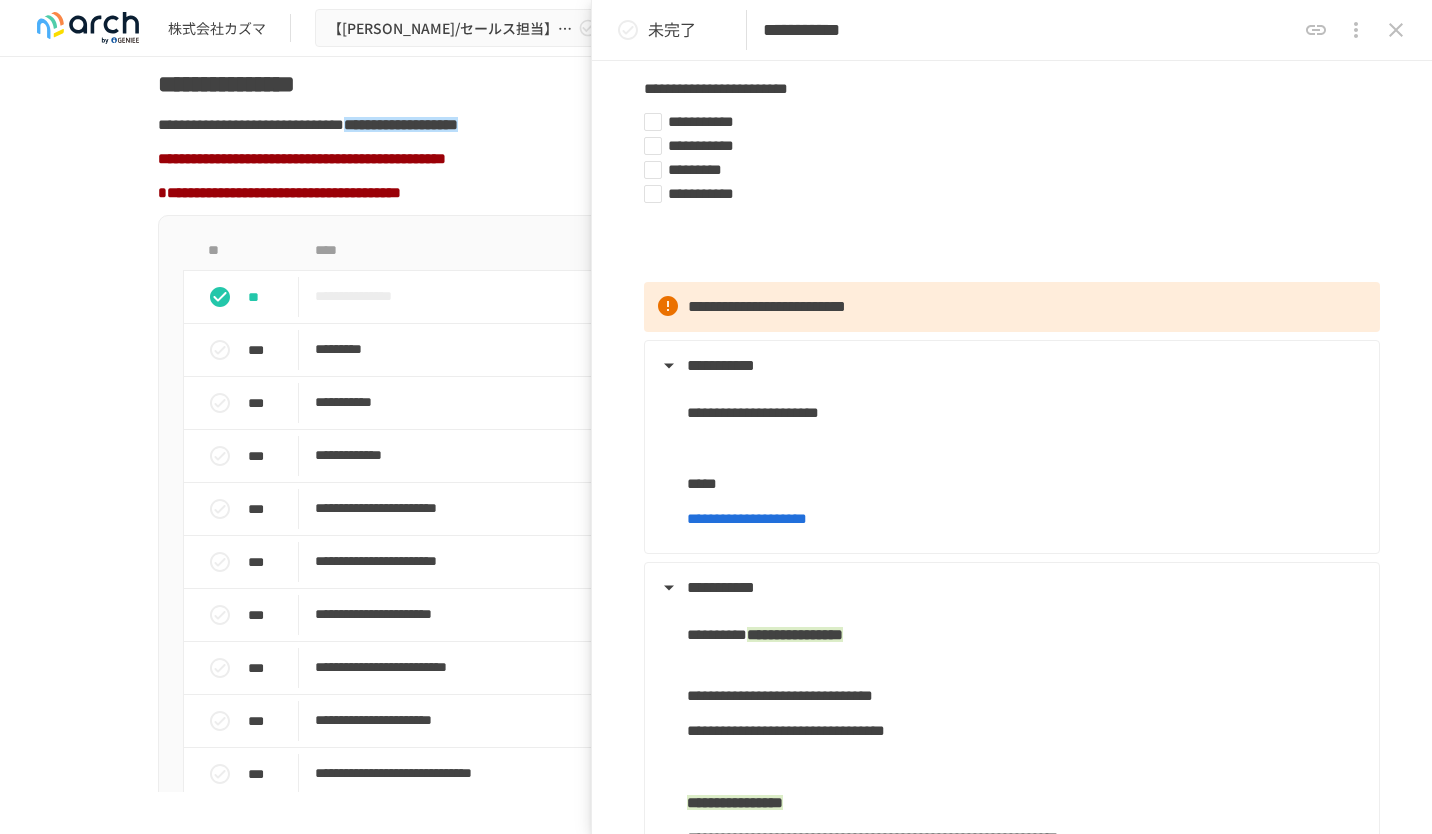 scroll, scrollTop: 185, scrollLeft: 0, axis: vertical 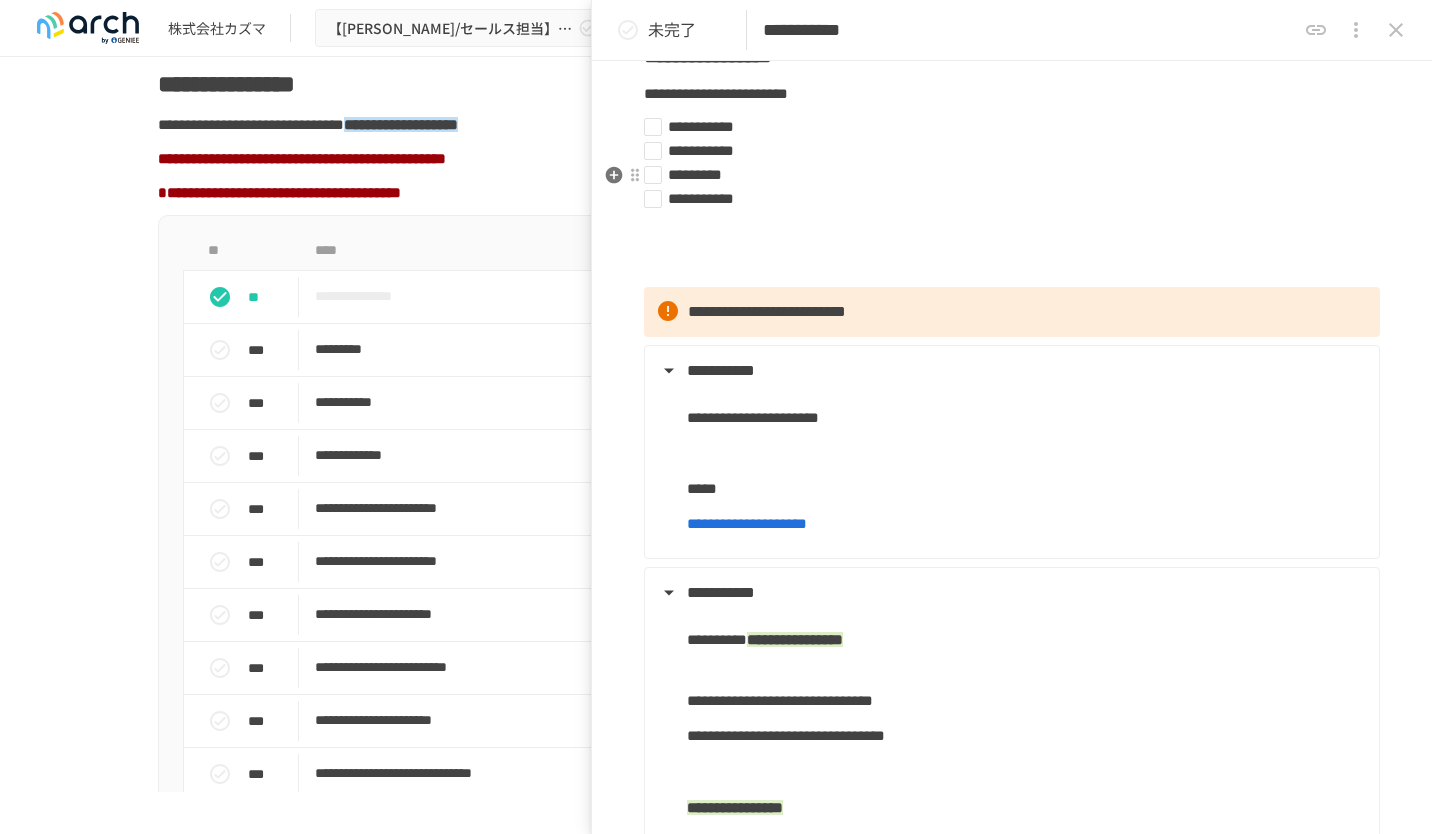 click on "*********" at bounding box center [695, 174] 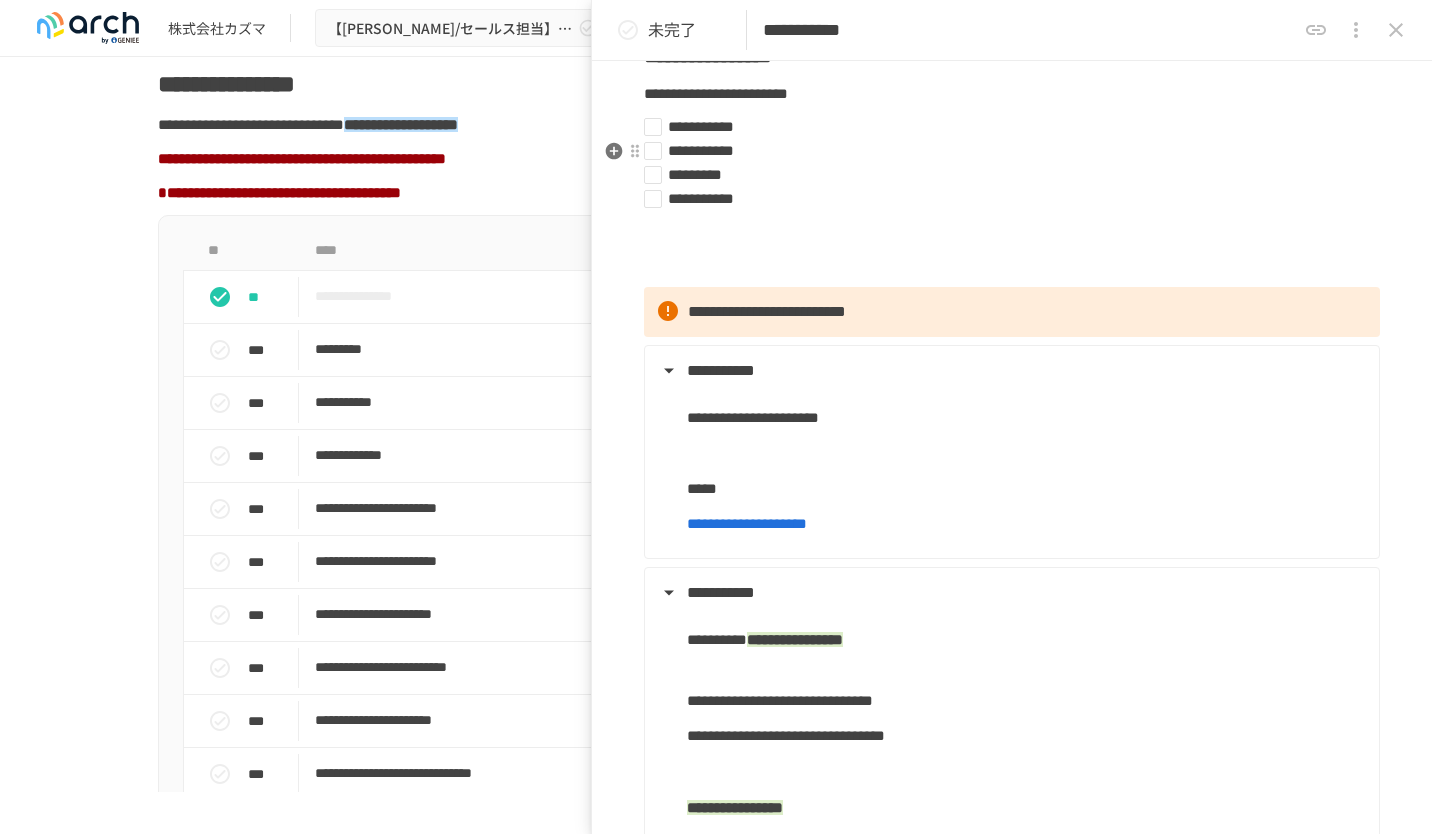 click on "**********" at bounding box center (701, 150) 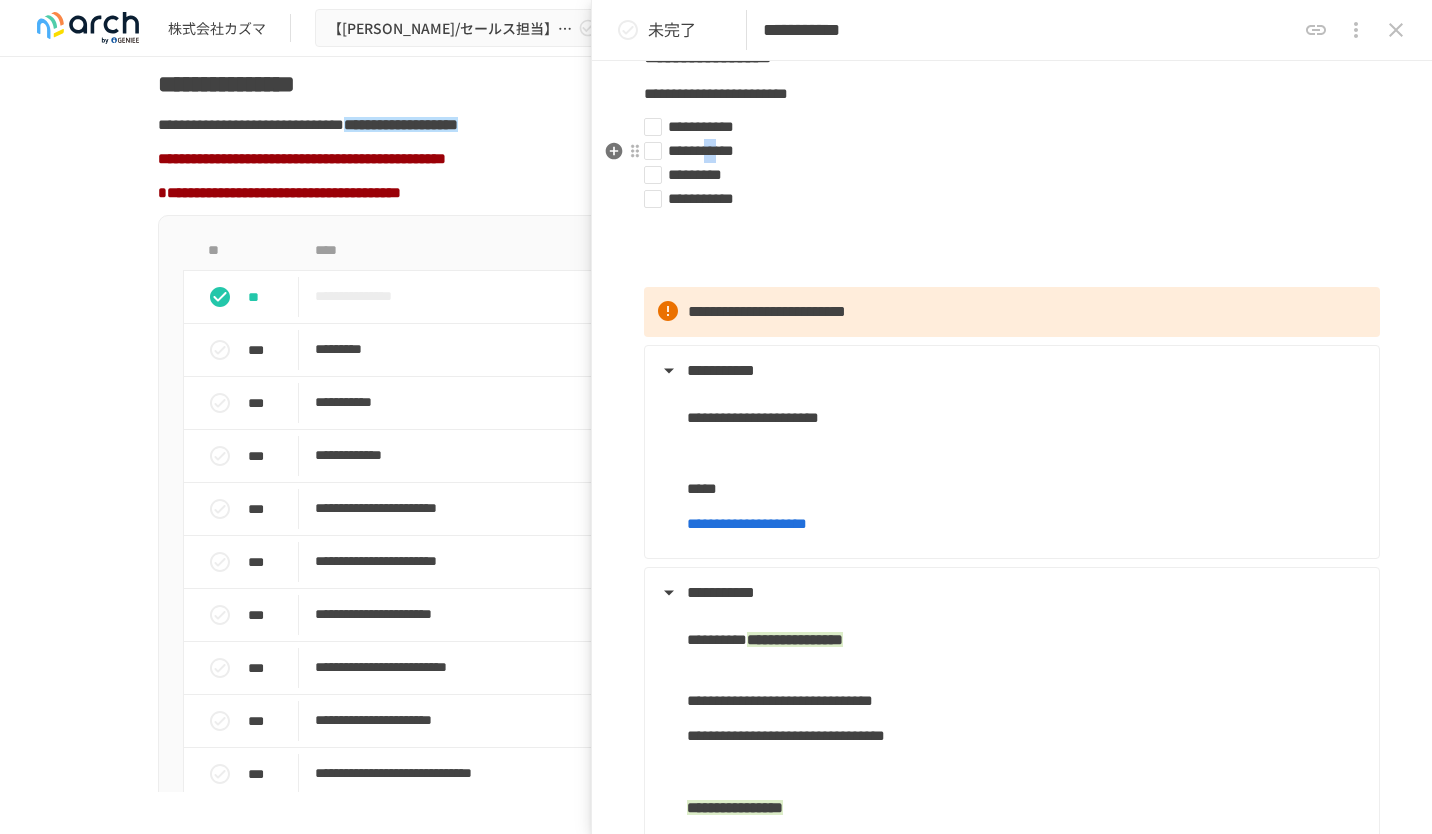 click on "**********" at bounding box center (701, 150) 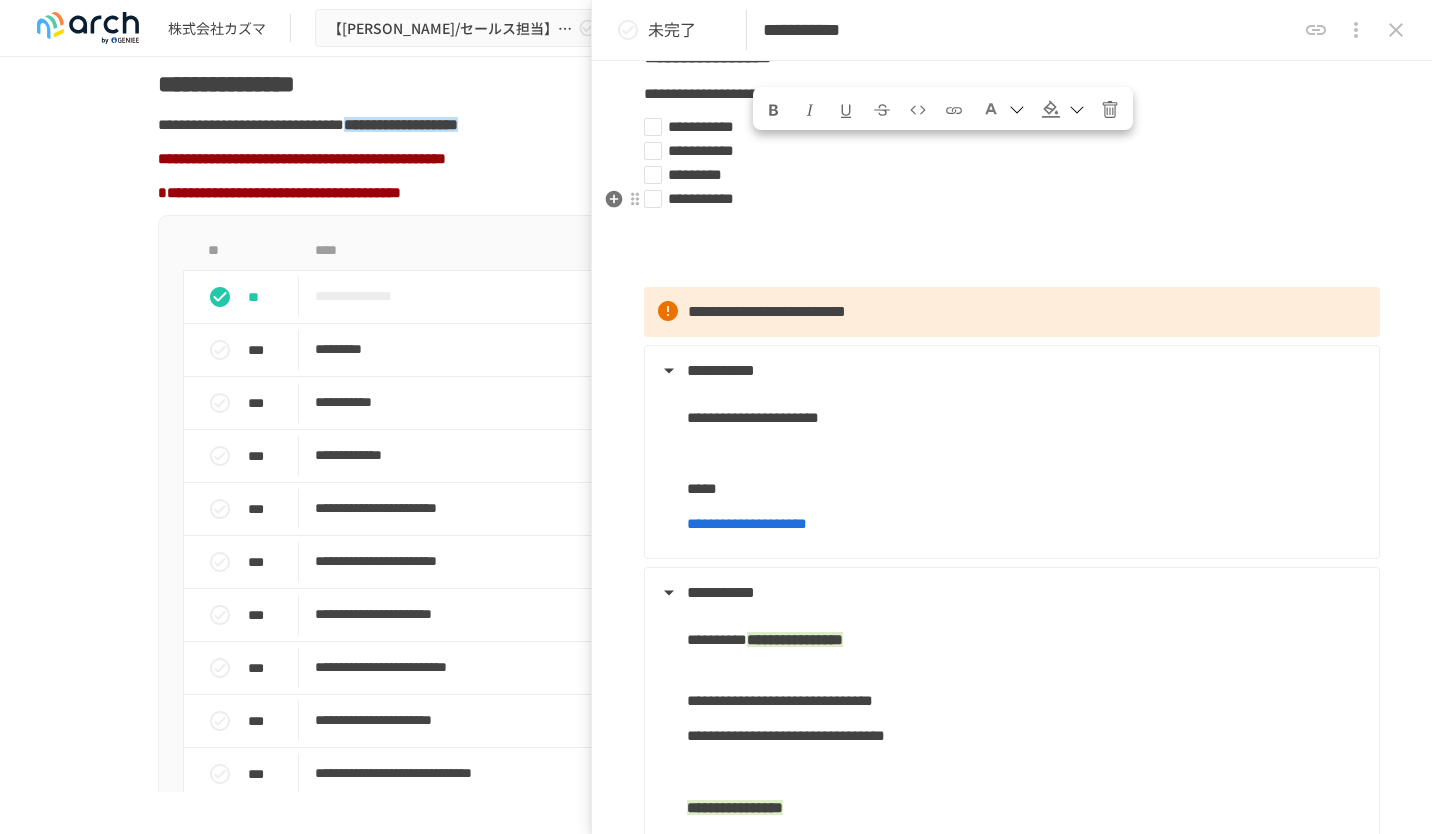 click on "**********" at bounding box center (701, 198) 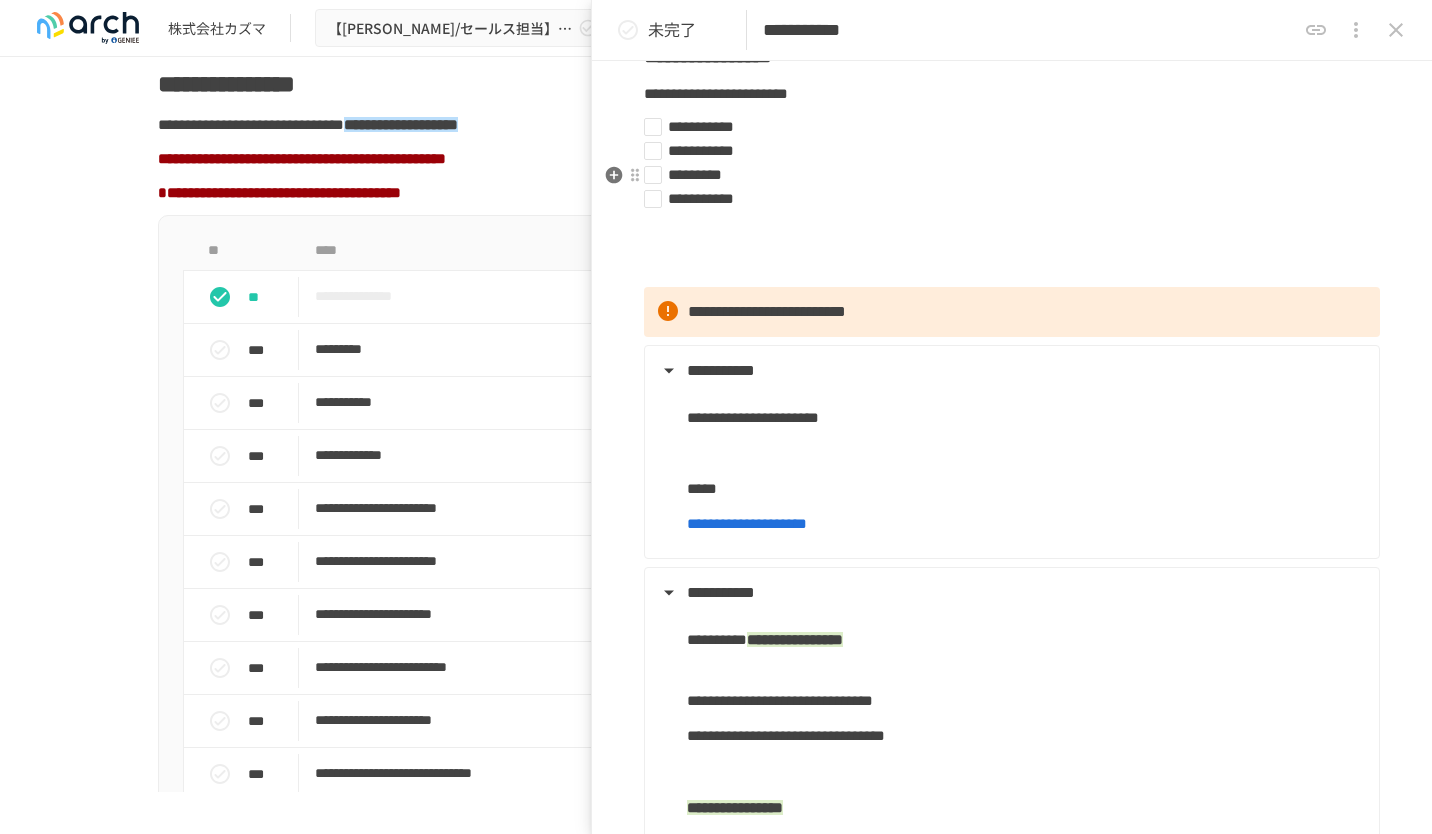 click on "*********" at bounding box center [695, 174] 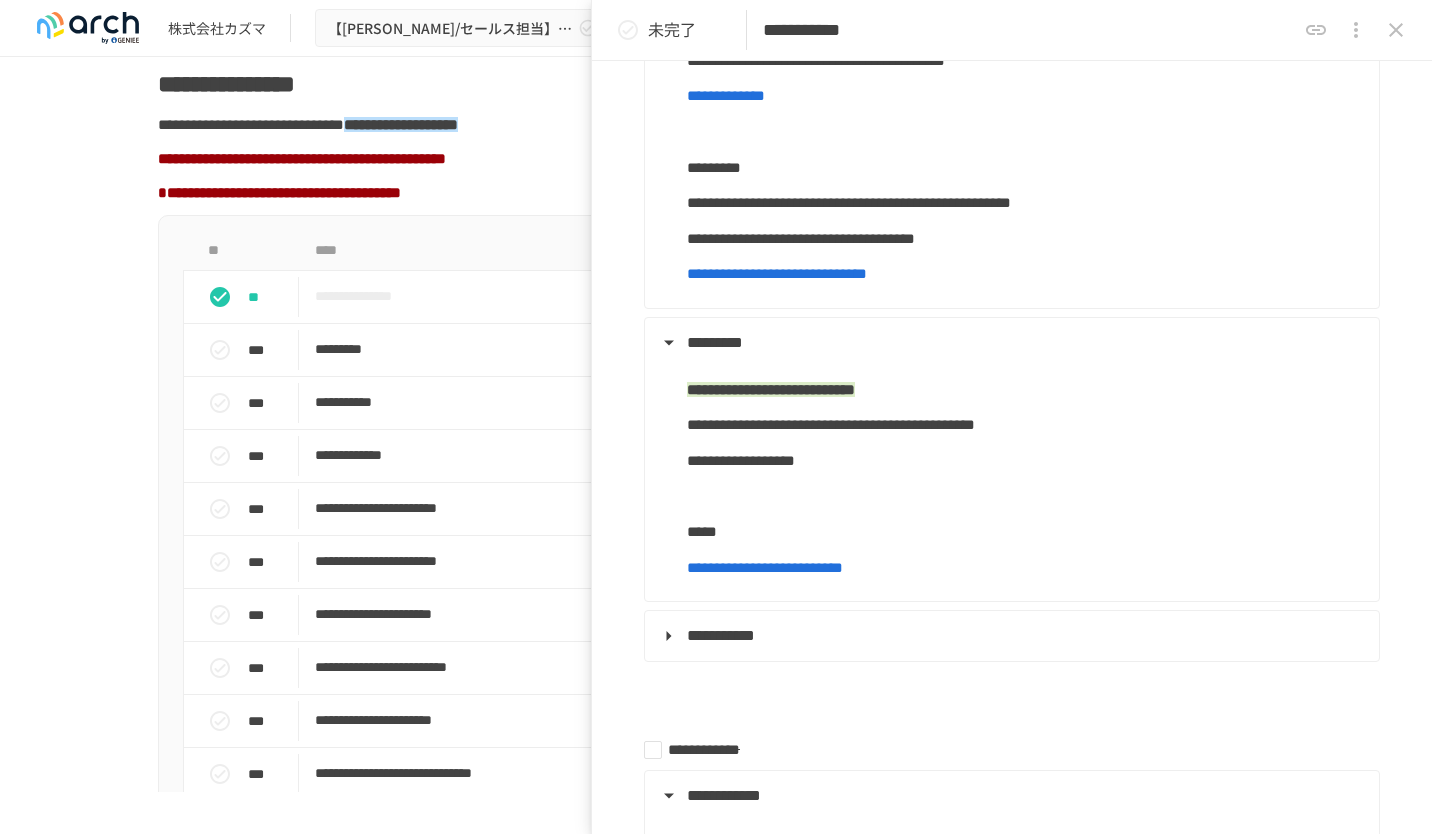 scroll, scrollTop: 1199, scrollLeft: 0, axis: vertical 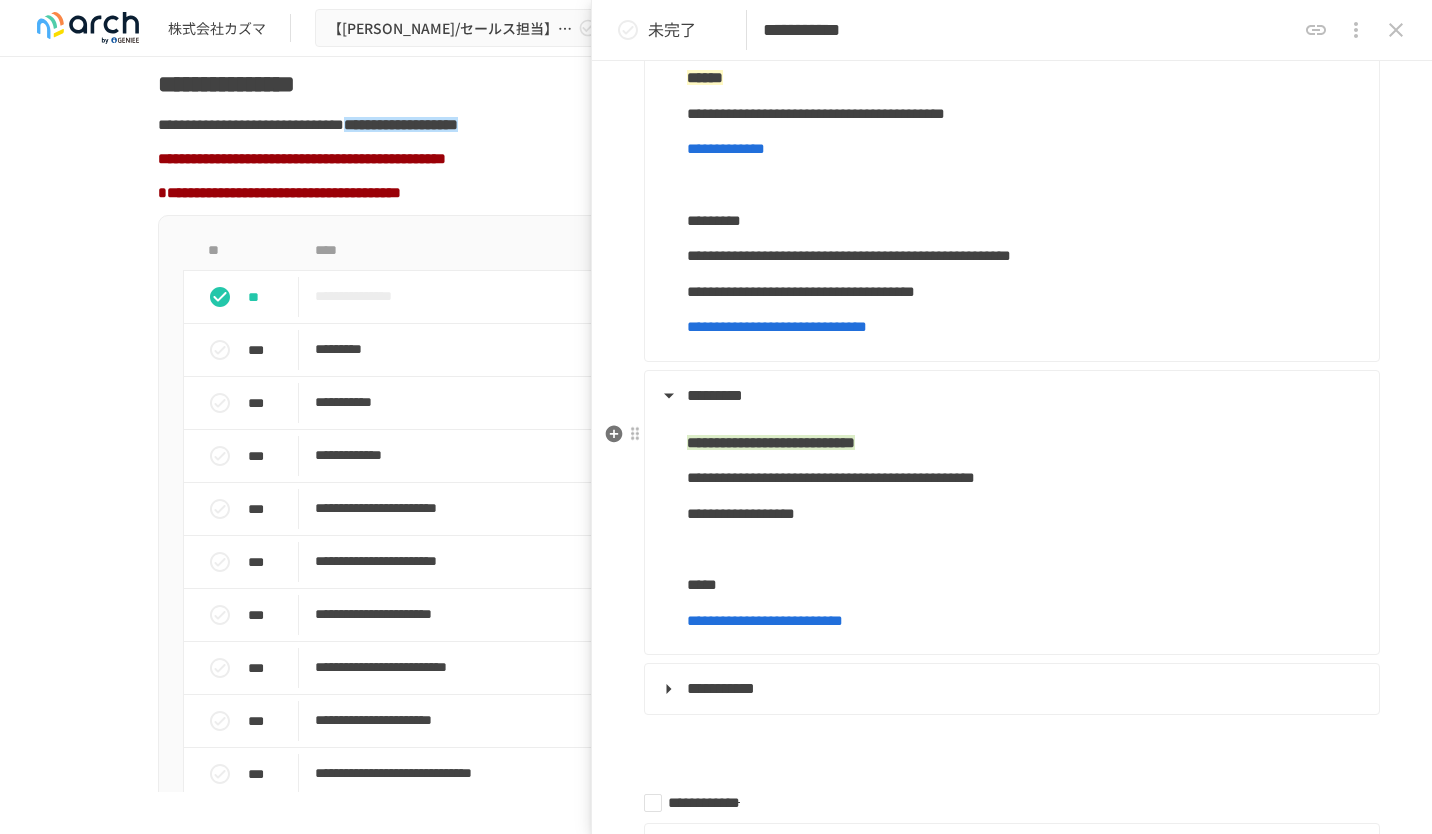 click on "**********" at bounding box center (765, 620) 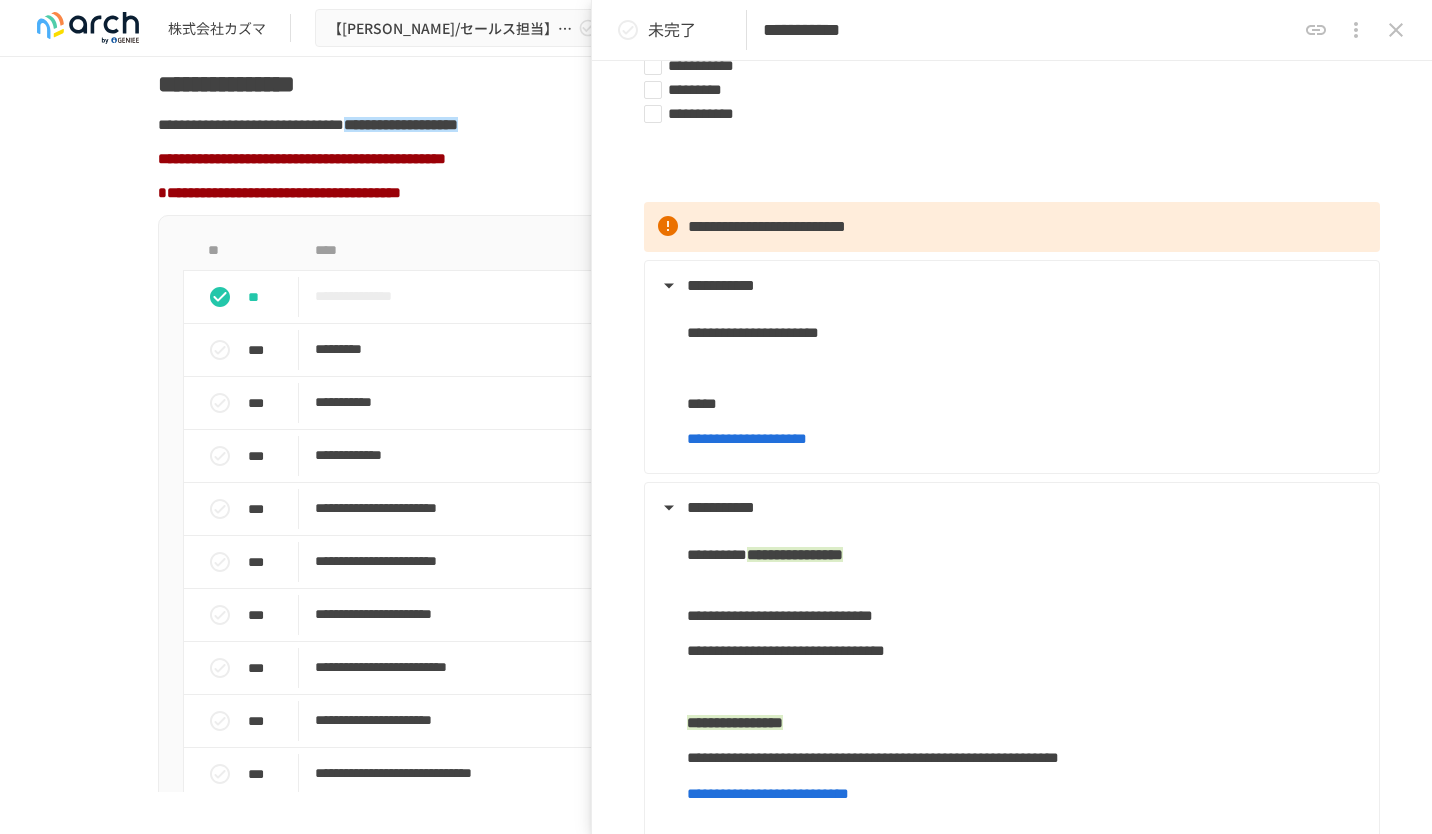 scroll, scrollTop: 0, scrollLeft: 0, axis: both 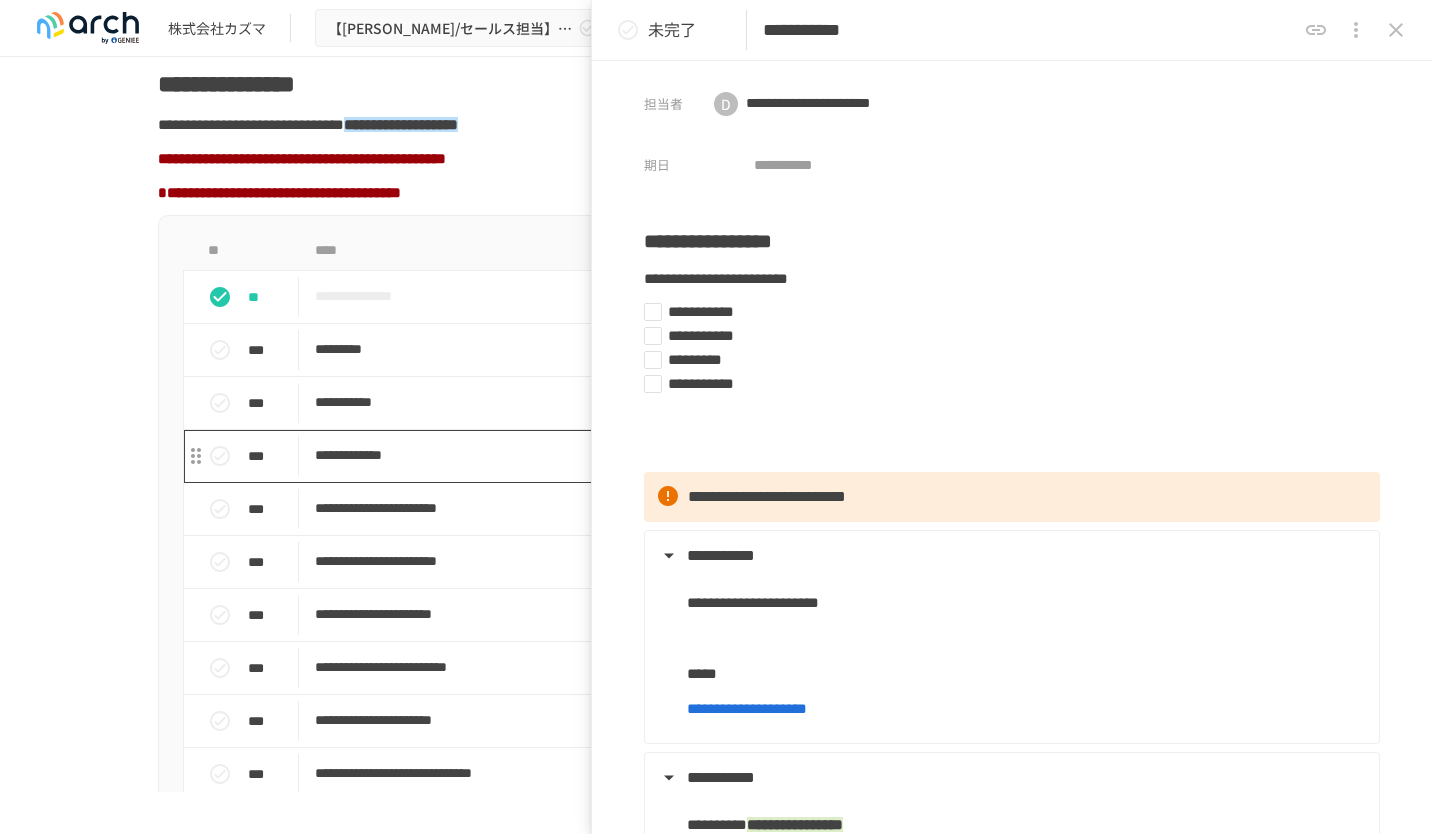 click on "**********" at bounding box center [674, 456] 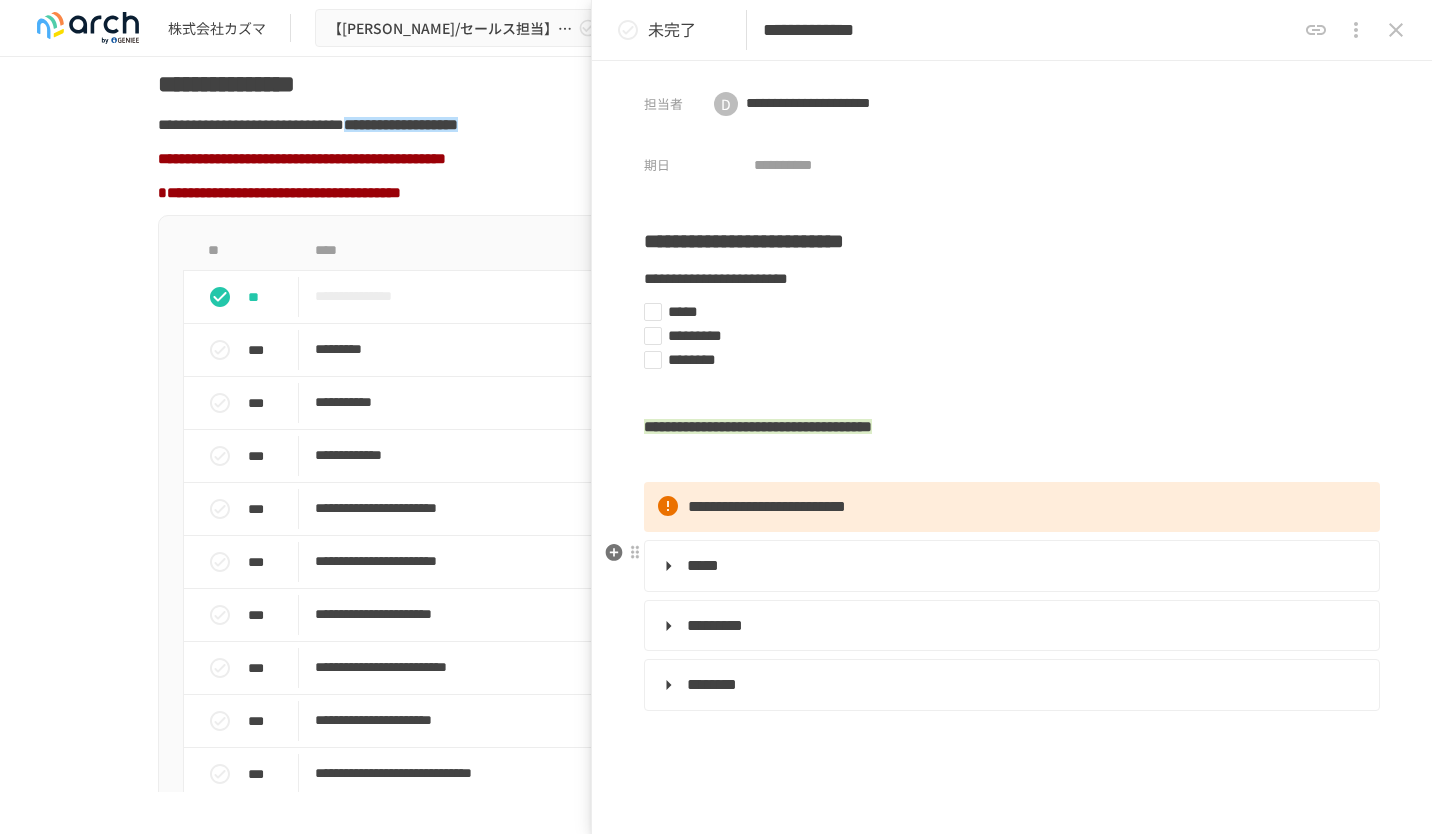 click on "**********" at bounding box center (1012, 566) 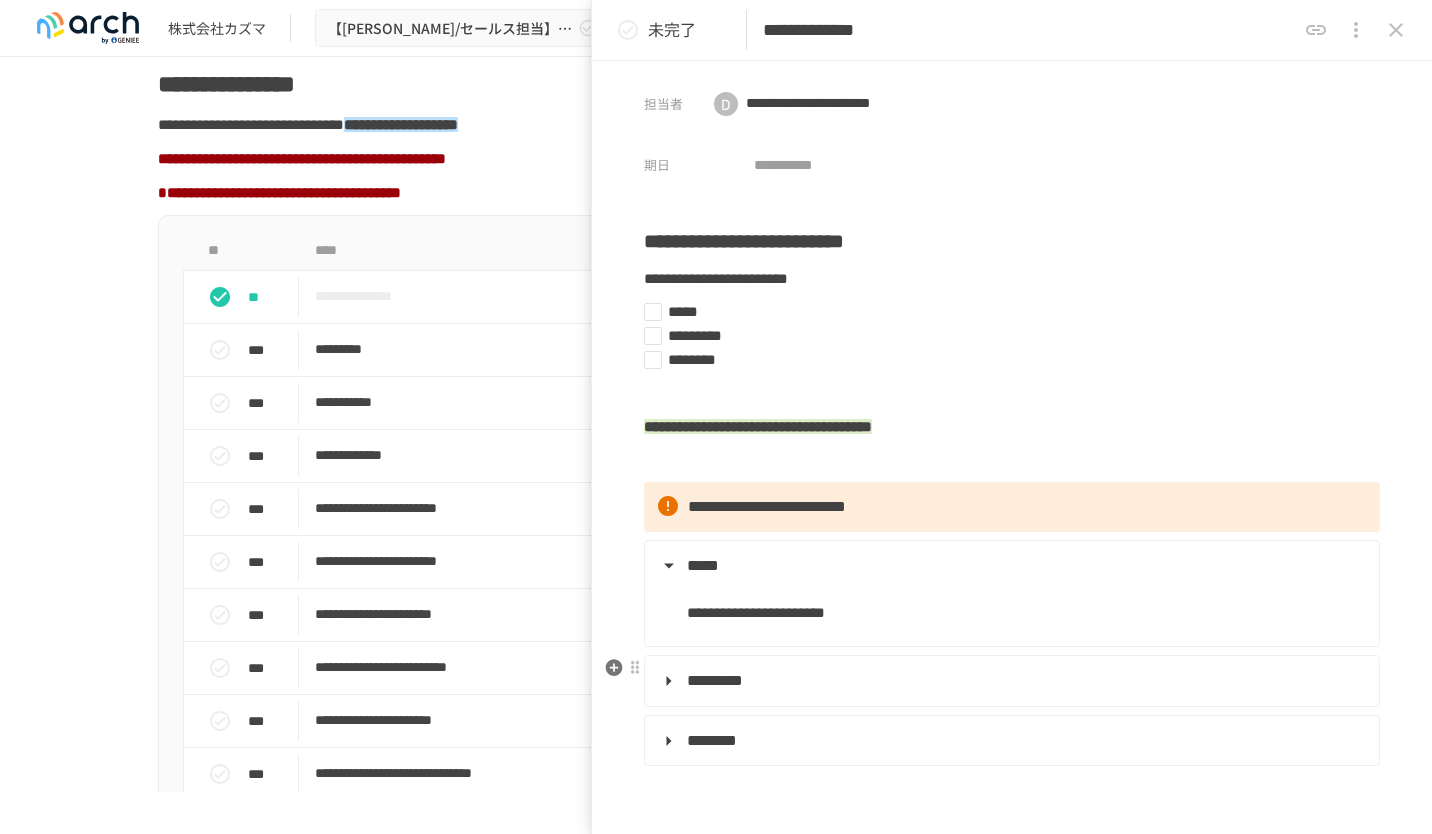 click on "*********" at bounding box center [1010, 681] 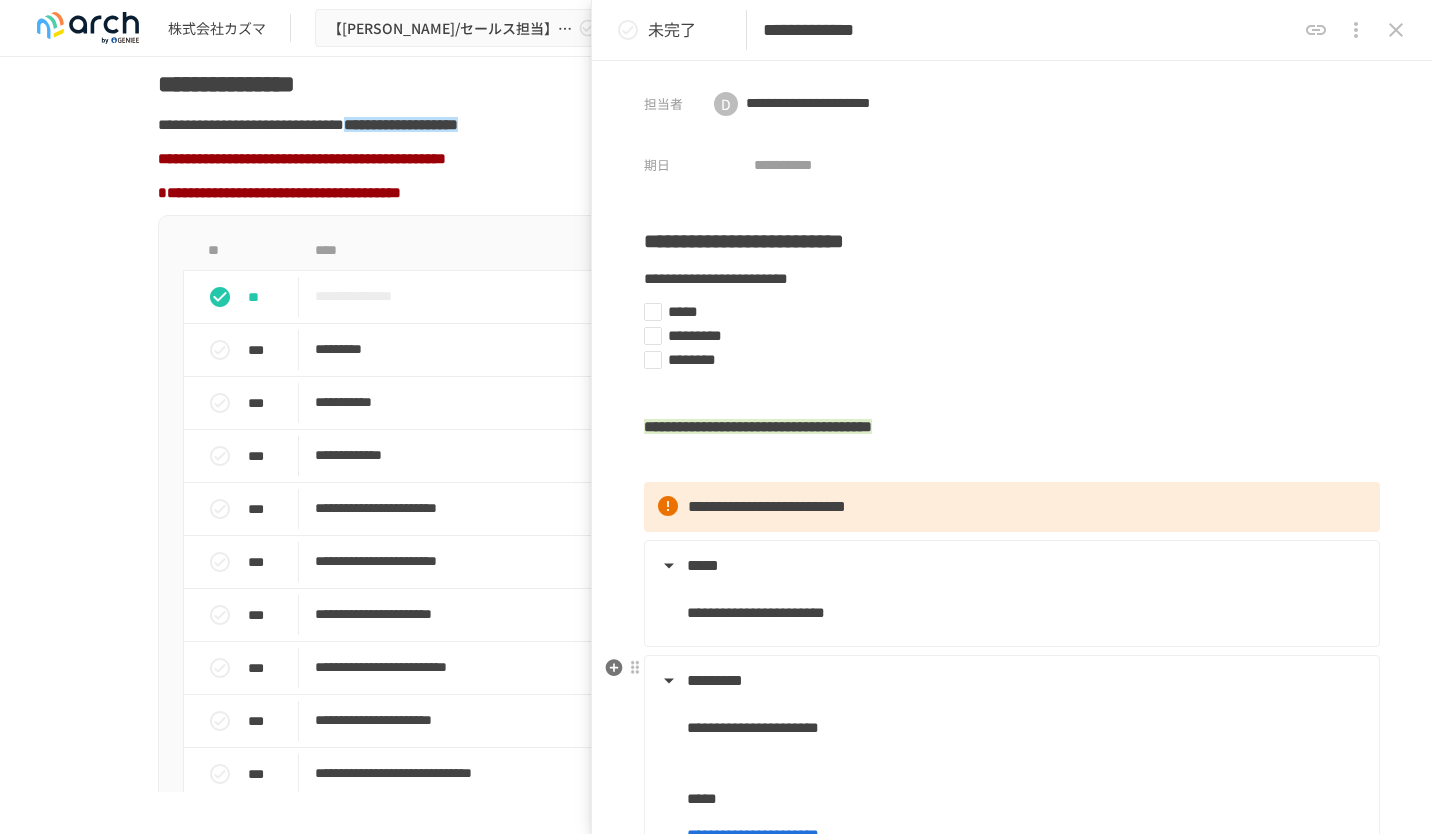 click at bounding box center [1025, 763] 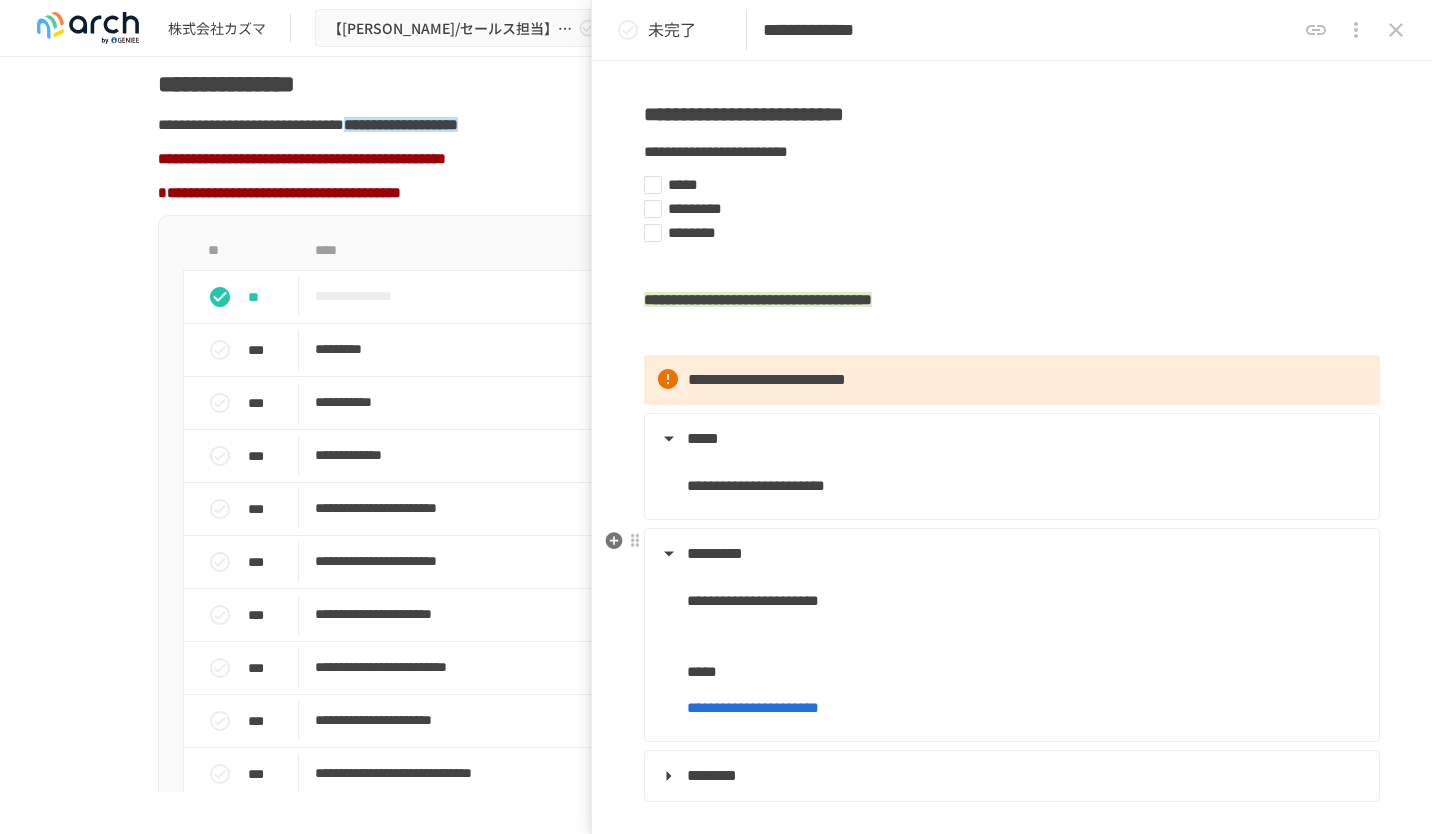 scroll, scrollTop: 161, scrollLeft: 0, axis: vertical 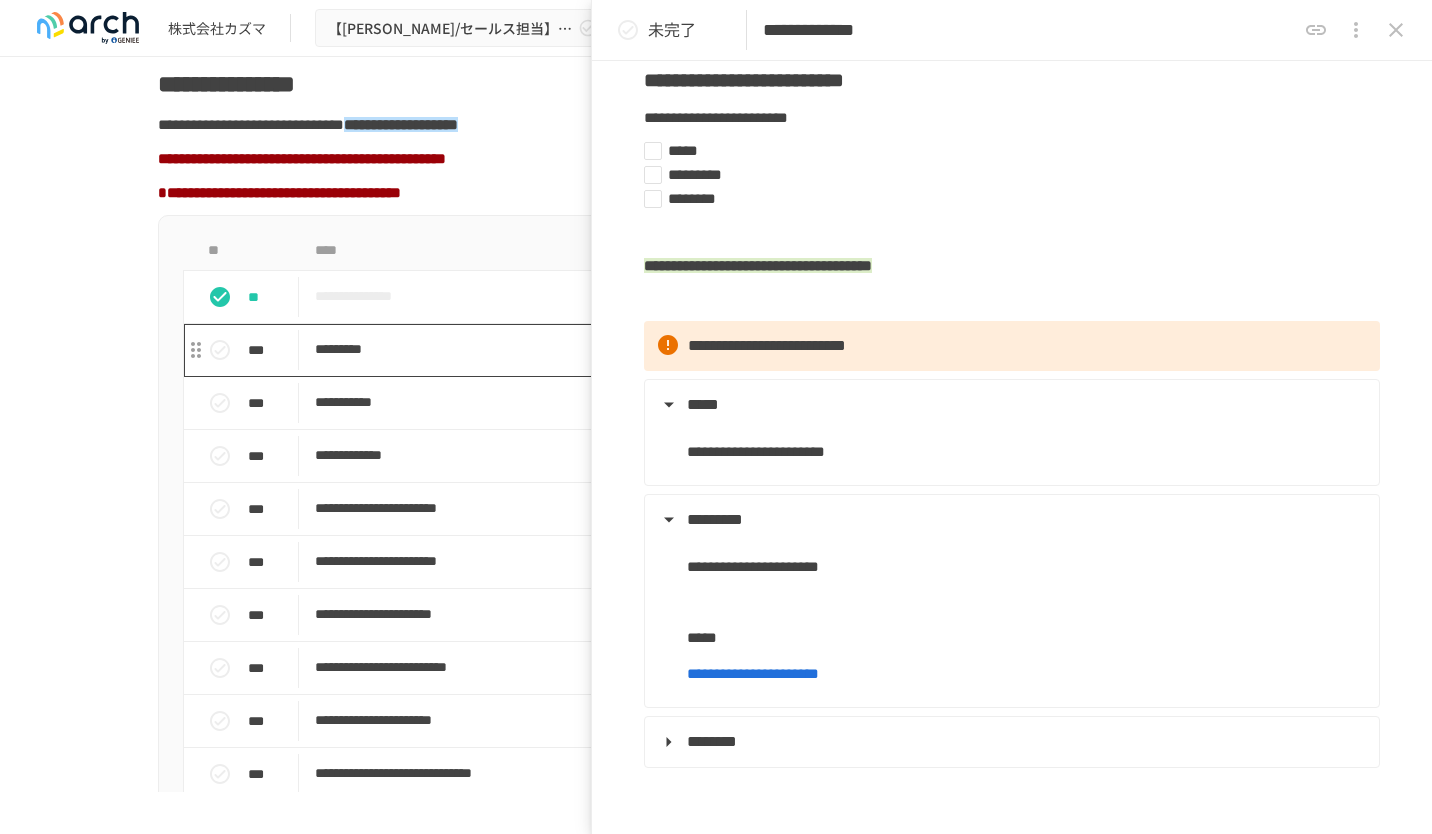 click on "*********" at bounding box center [674, 349] 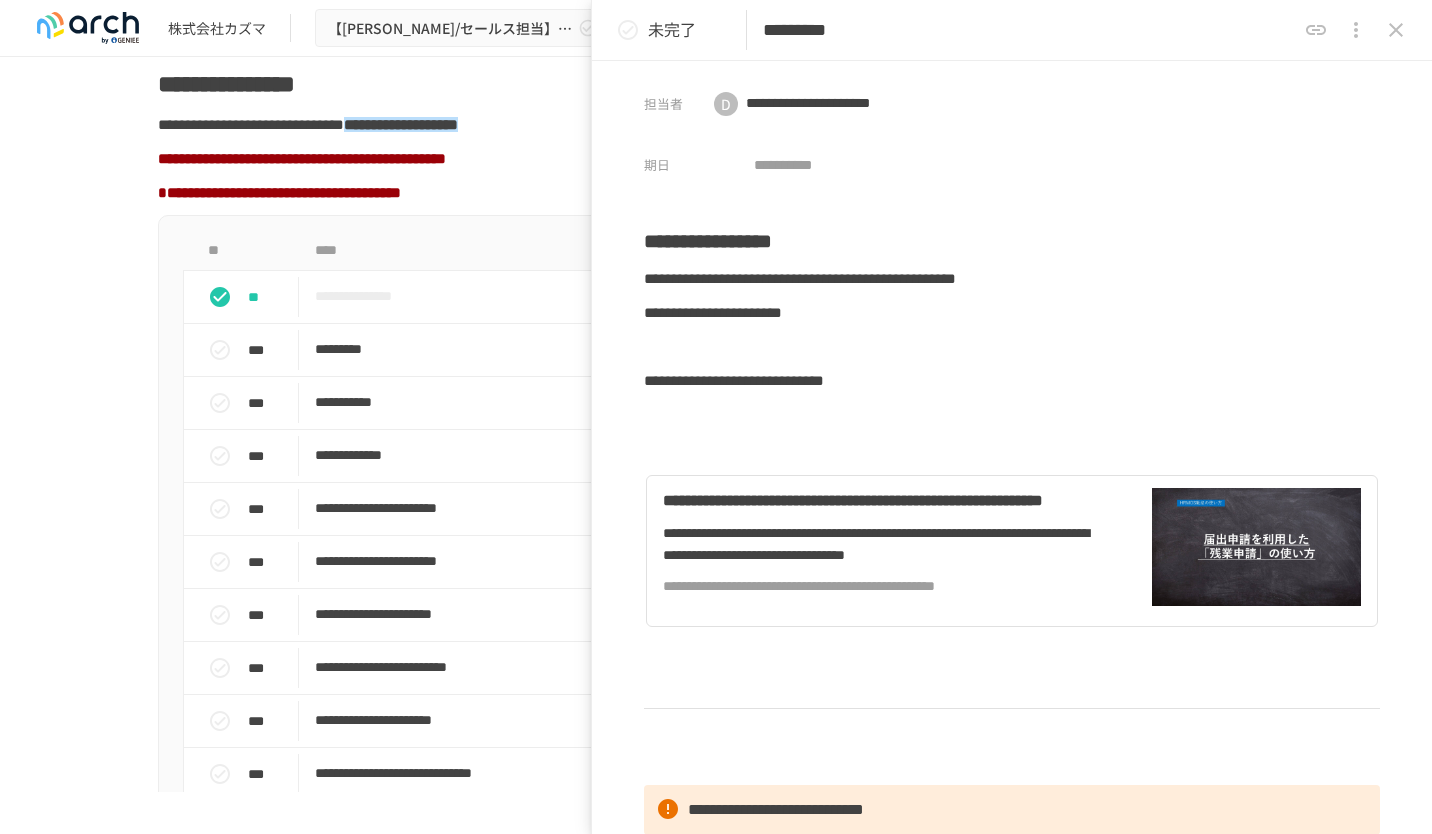 click 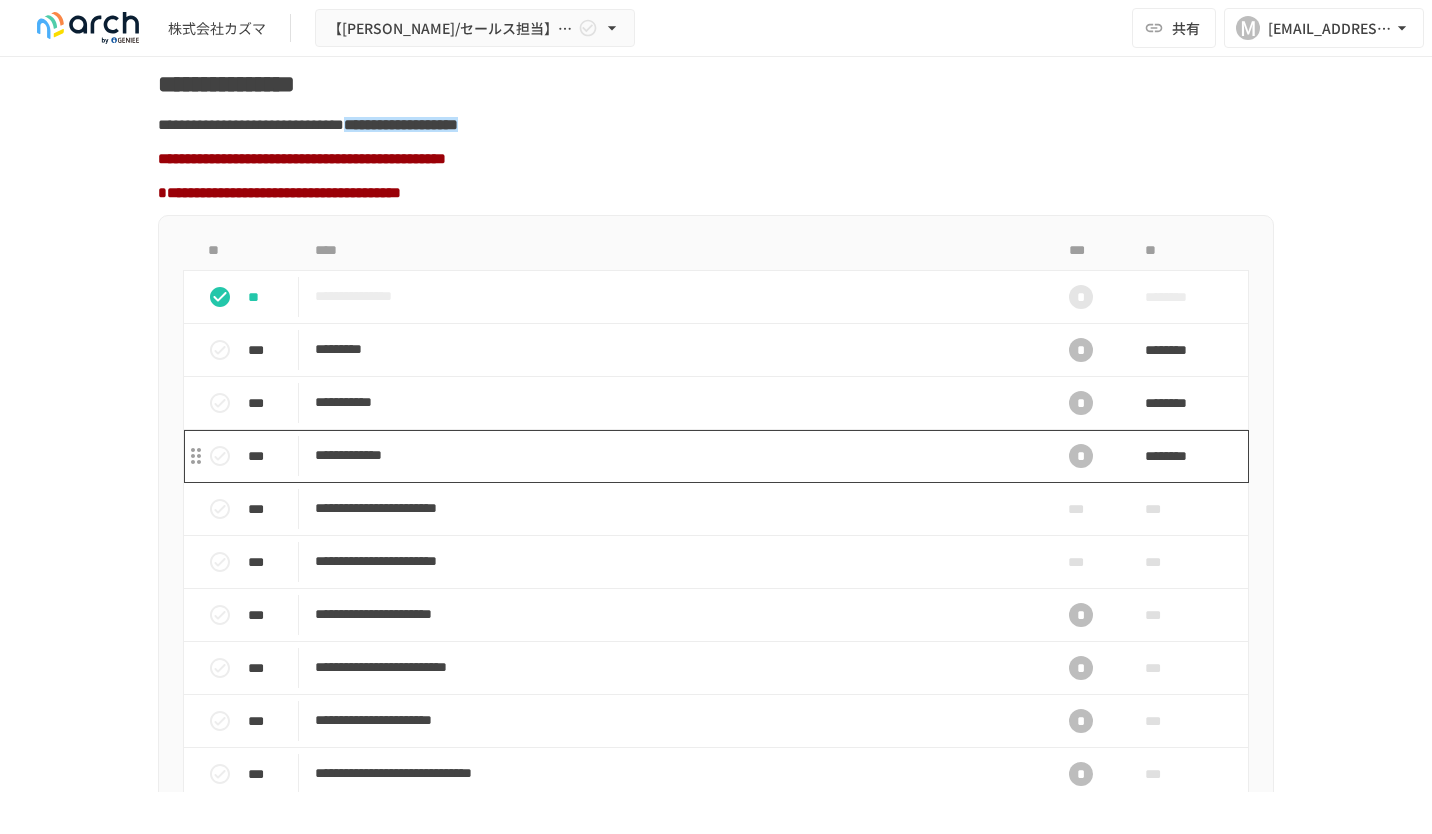 click on "**********" at bounding box center [674, 455] 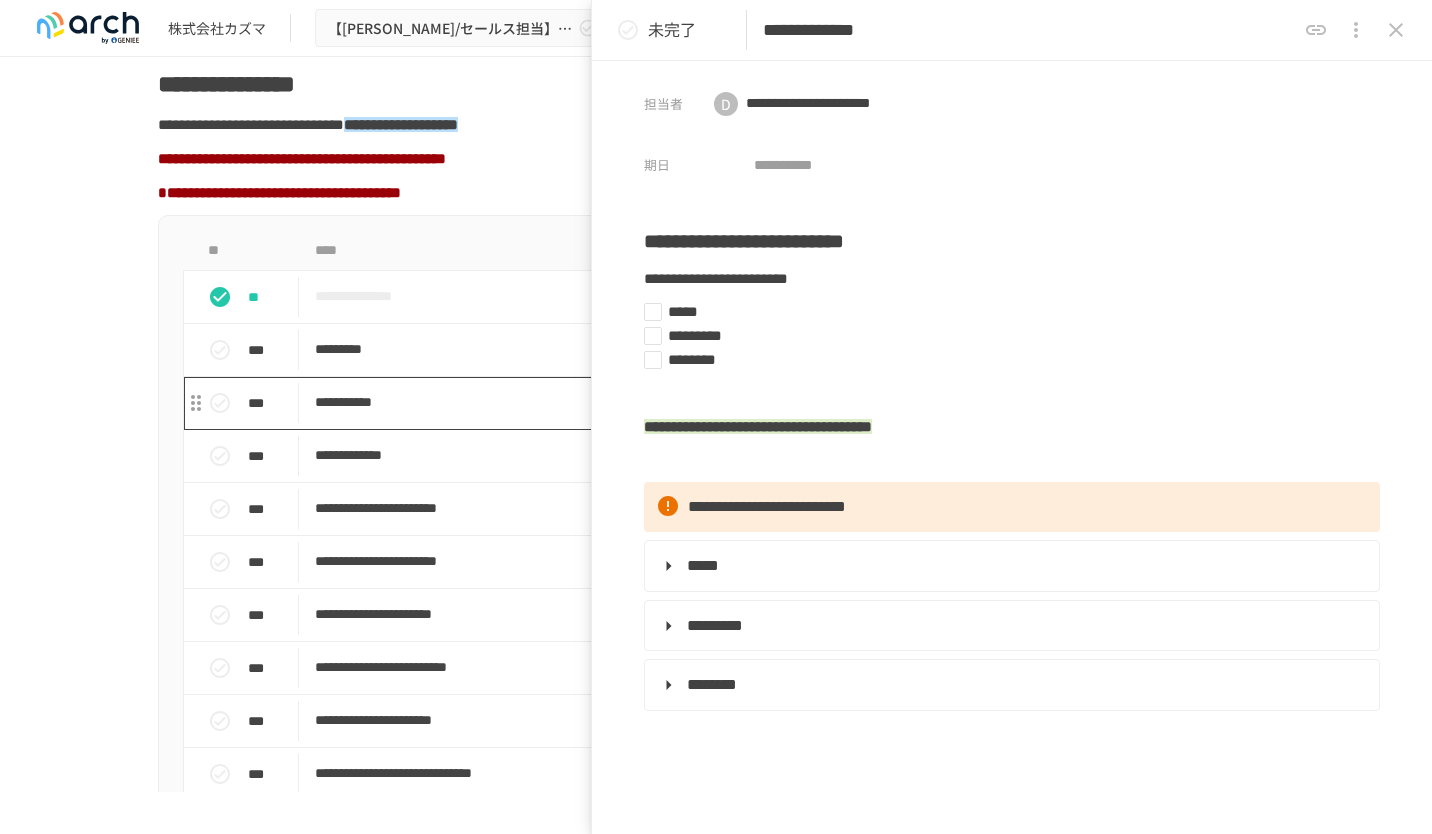 click on "**********" at bounding box center (674, 402) 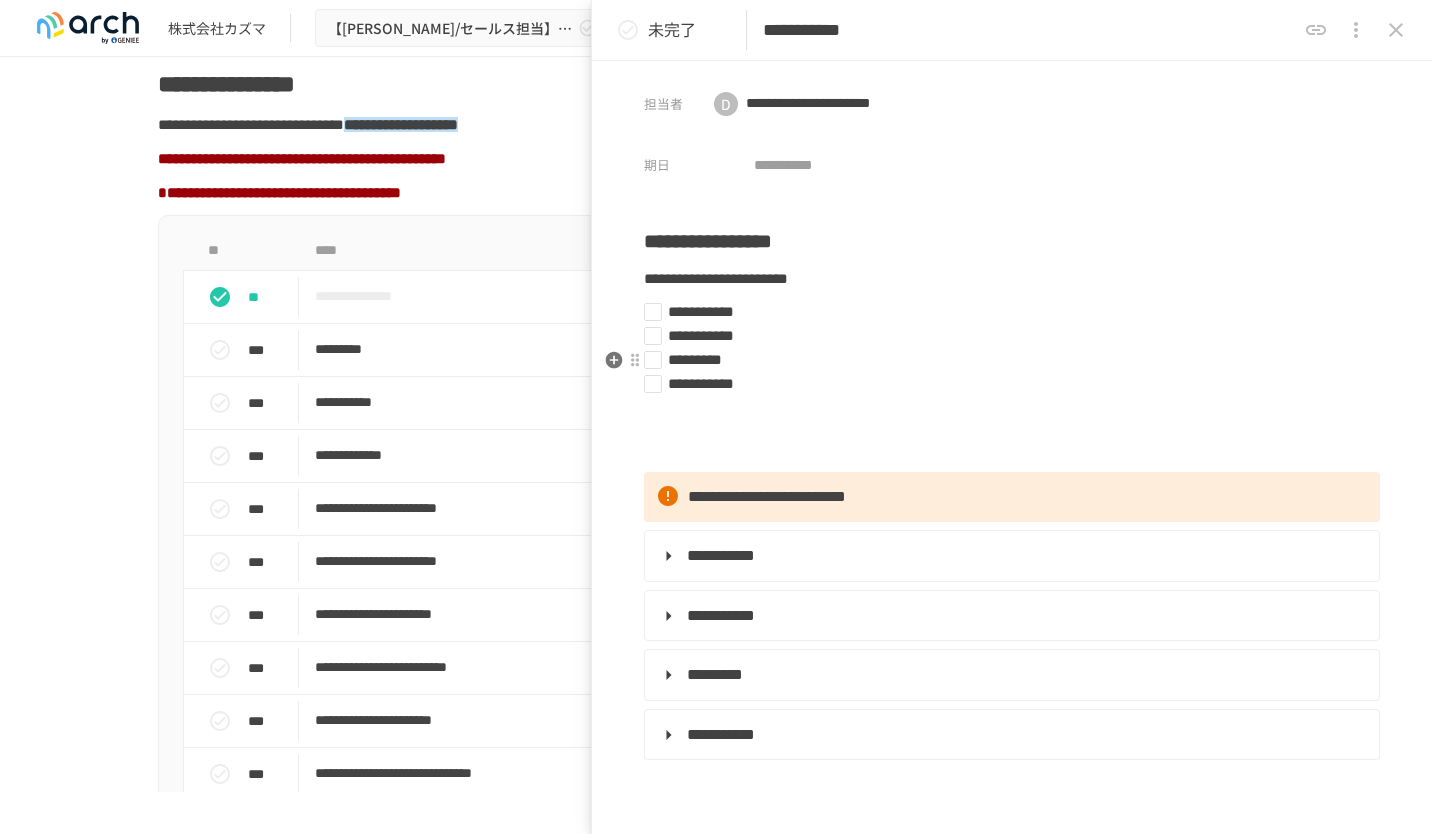 click on "*********" at bounding box center [695, 359] 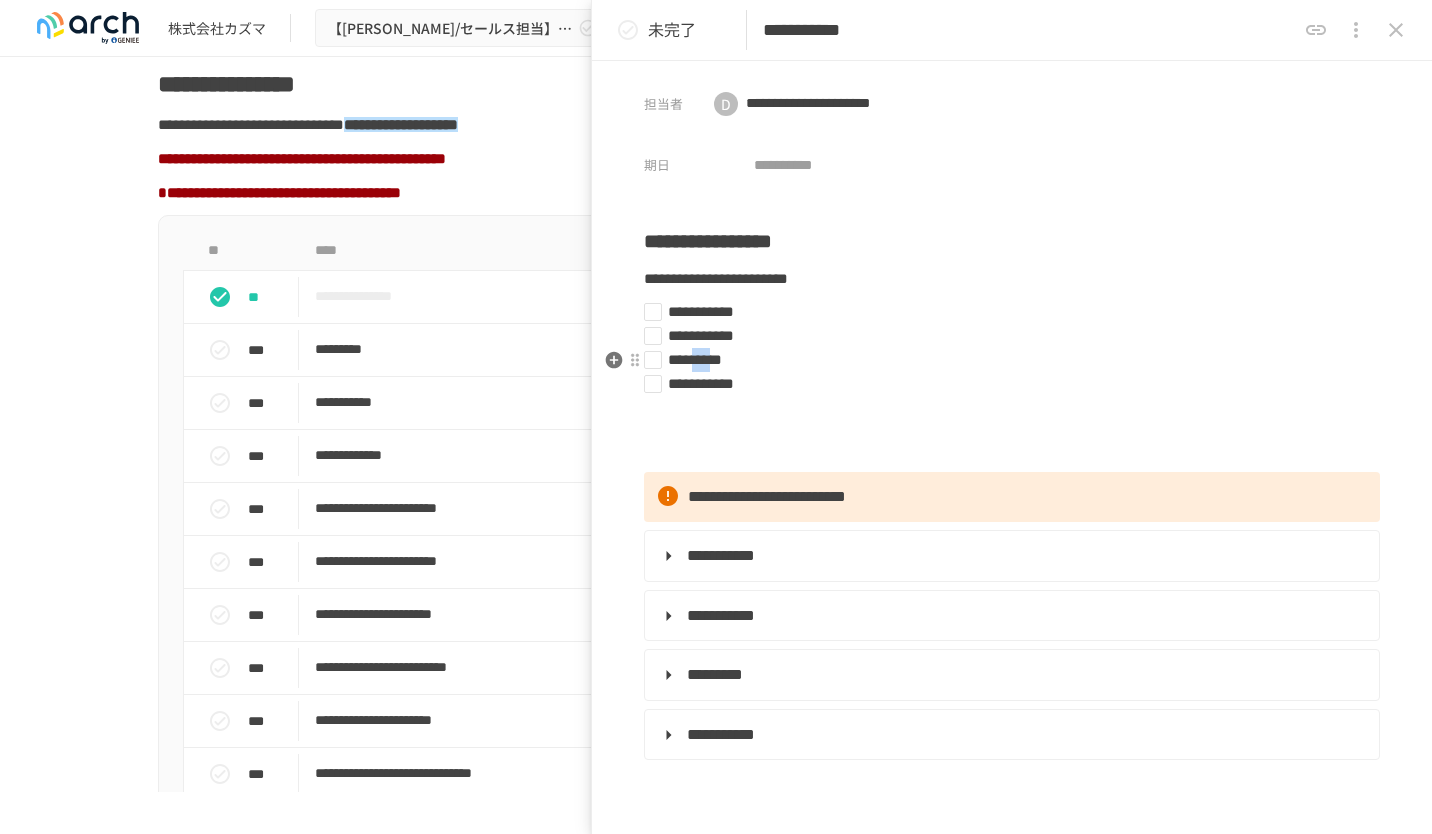 click on "*********" at bounding box center (695, 359) 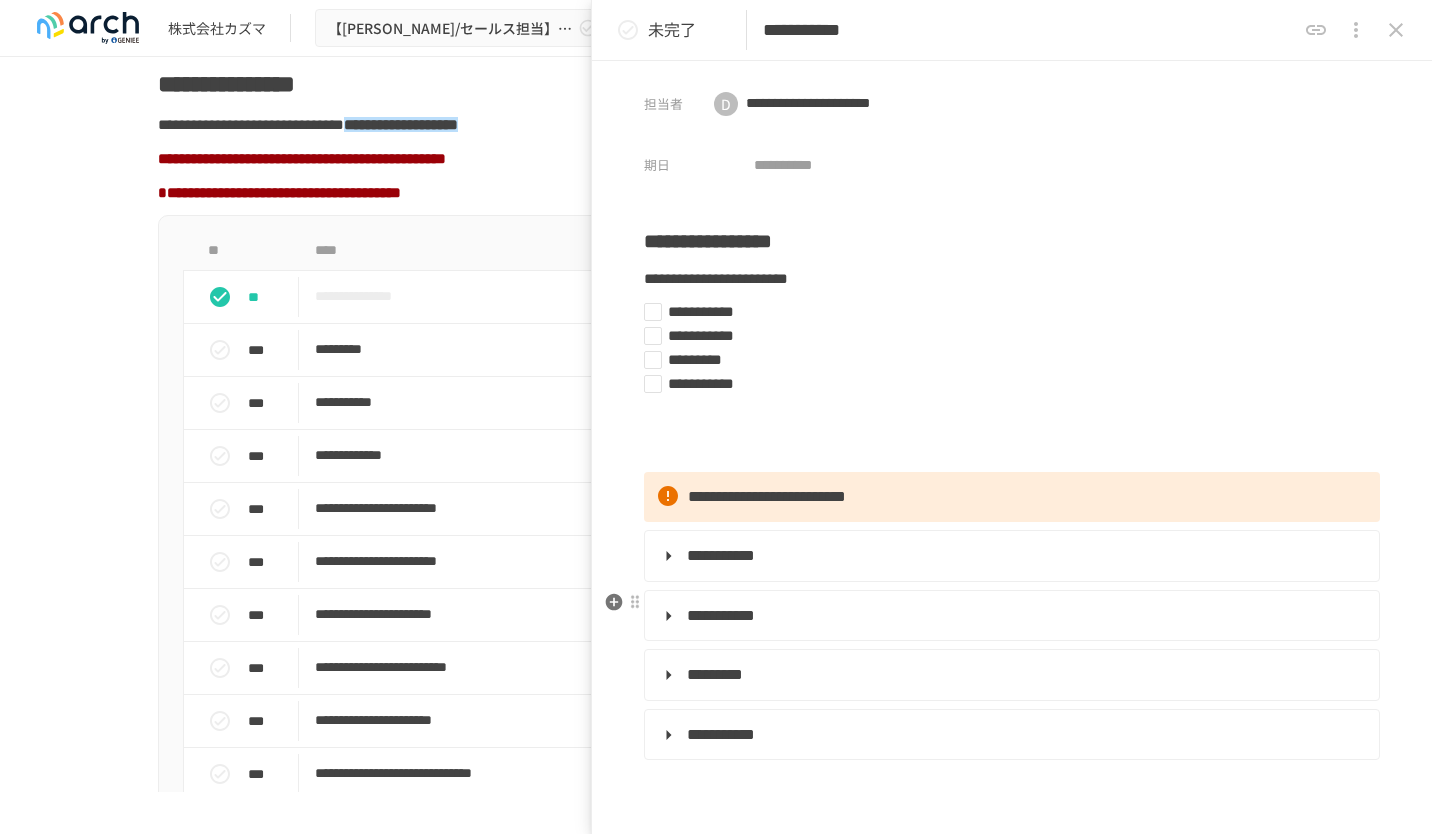 click on "**********" at bounding box center [721, 615] 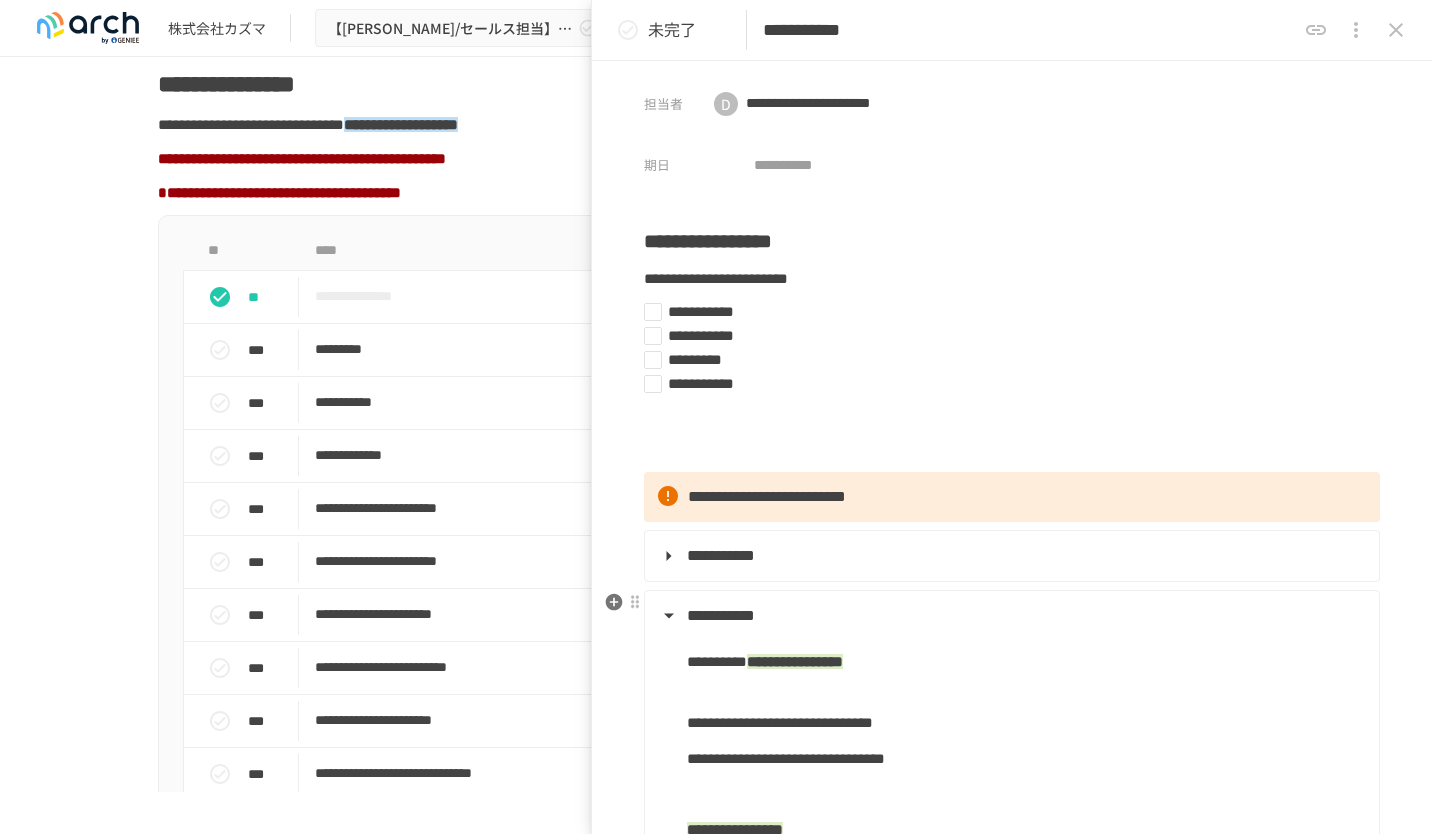 click on "**********" at bounding box center (1025, 710) 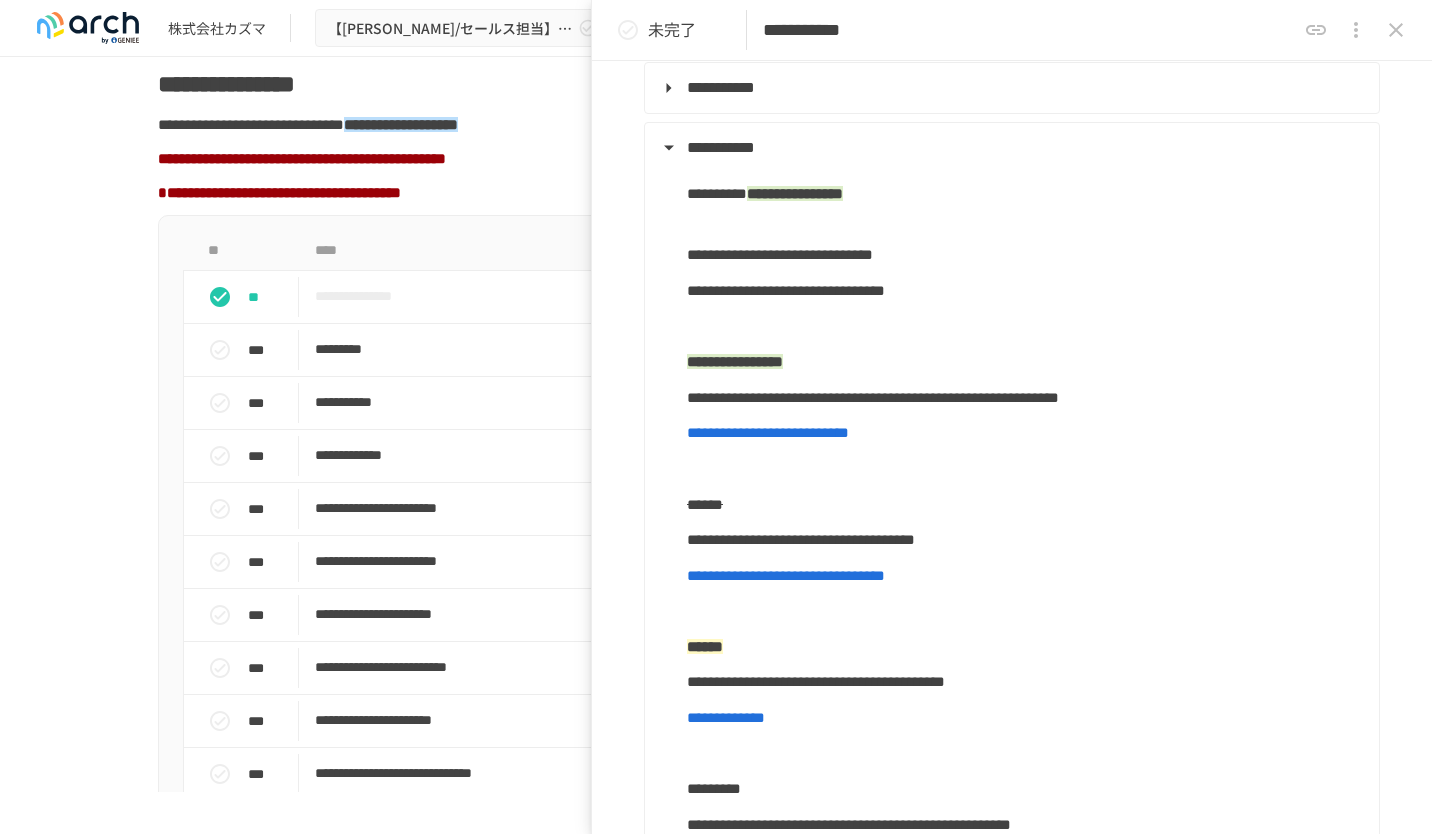 scroll, scrollTop: 466, scrollLeft: 0, axis: vertical 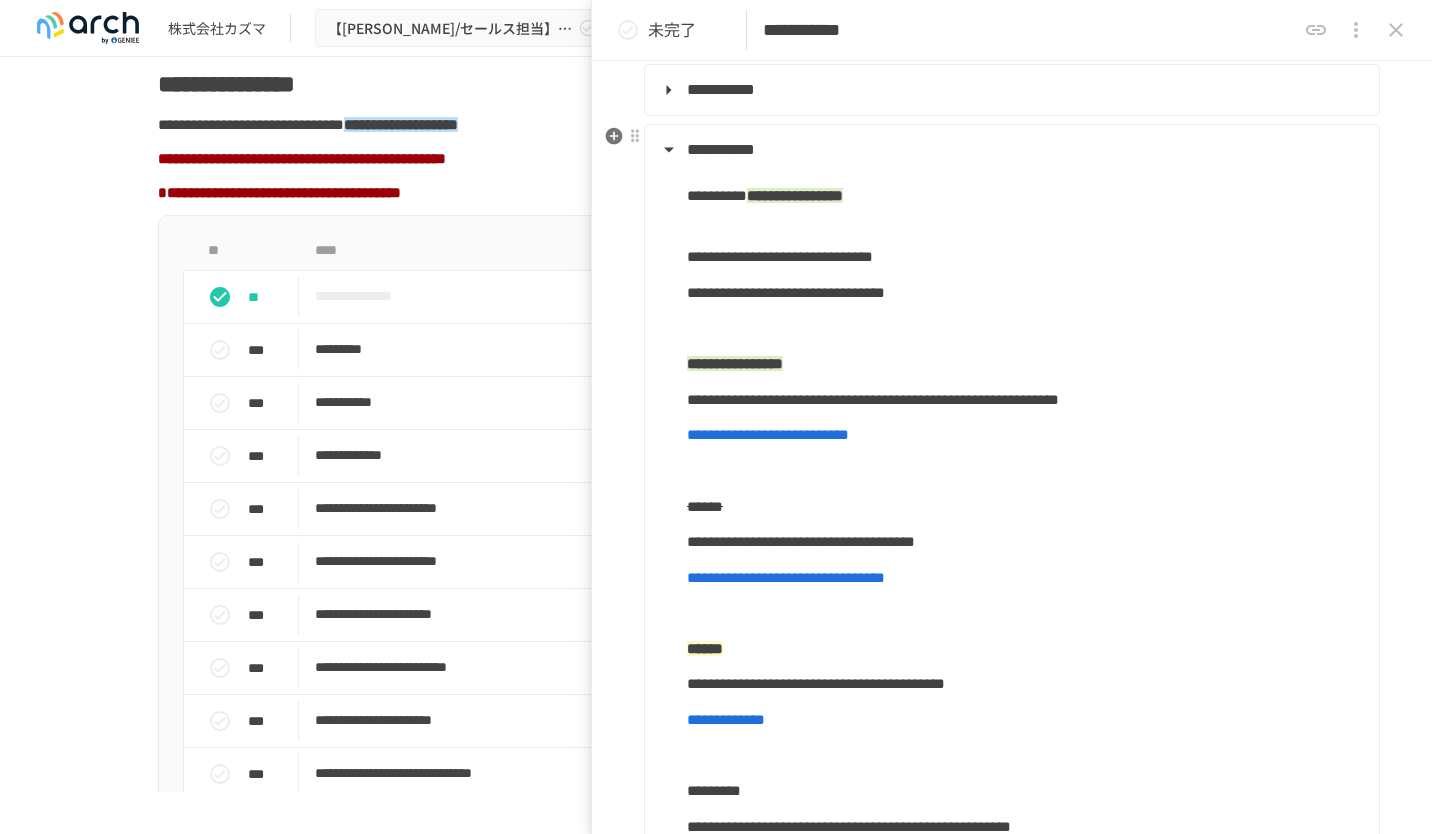 click on "**********" at bounding box center [1010, 536] 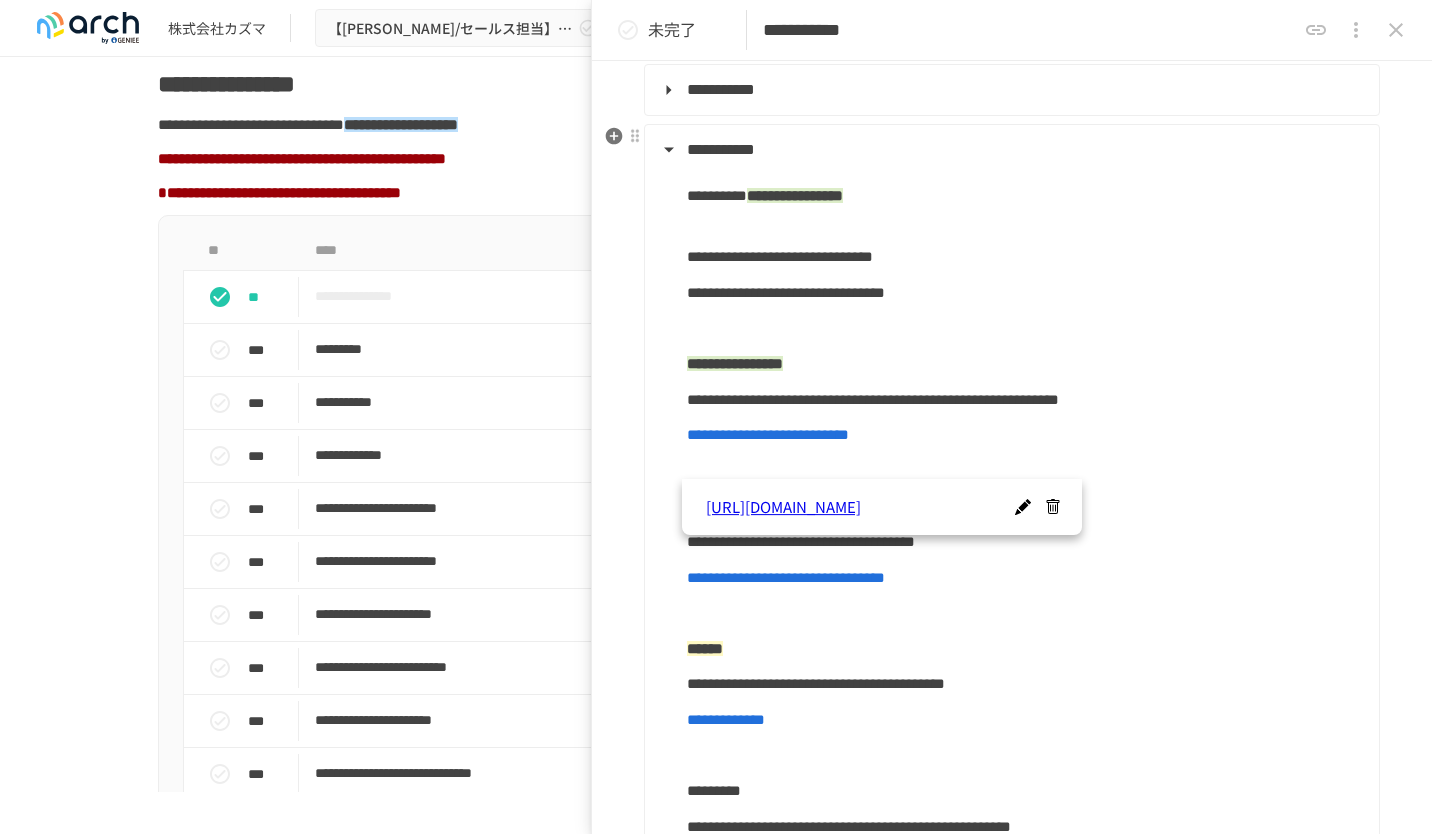 click on "**********" at bounding box center [768, 434] 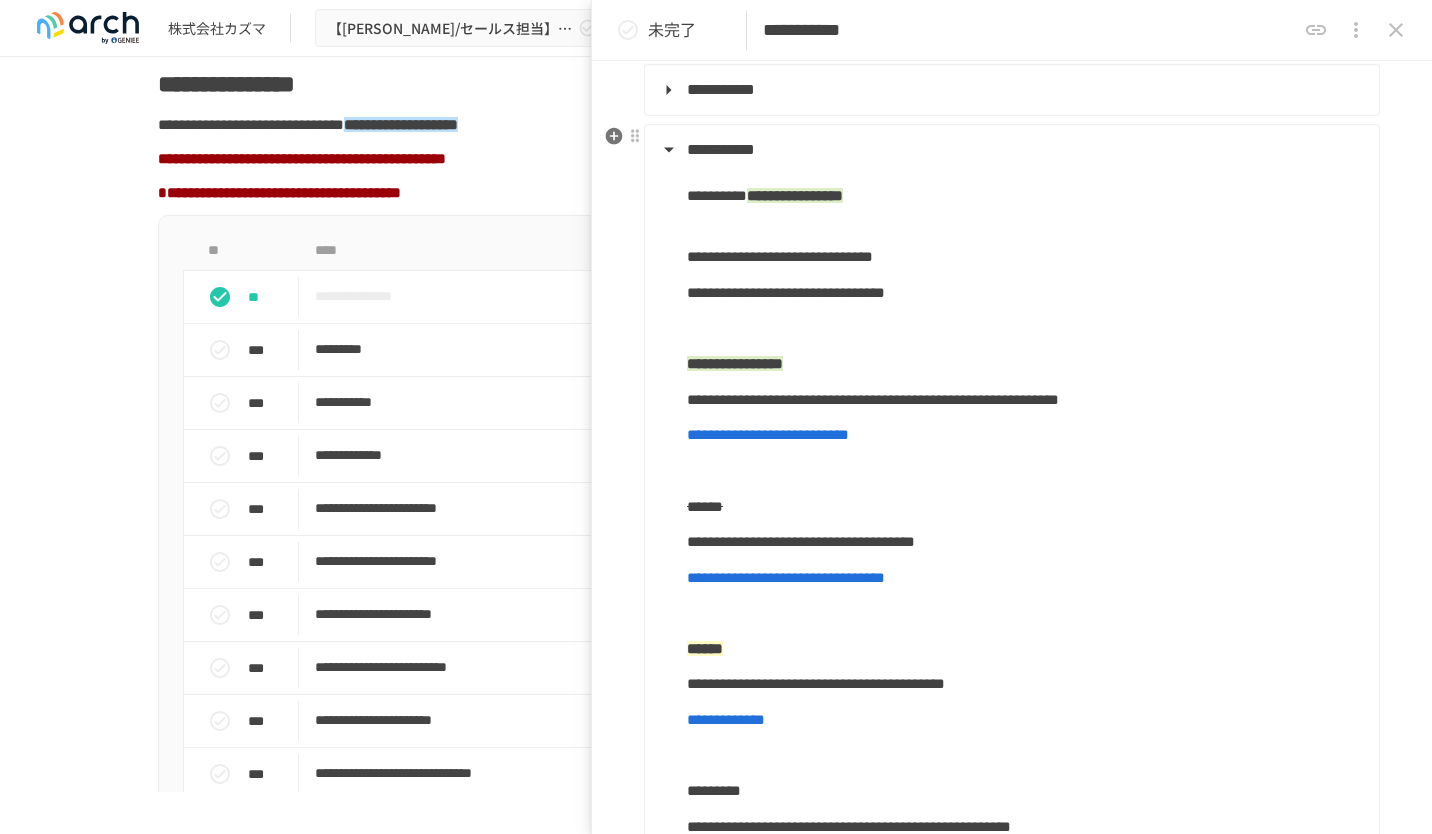 click on "**********" at bounding box center (1025, 542) 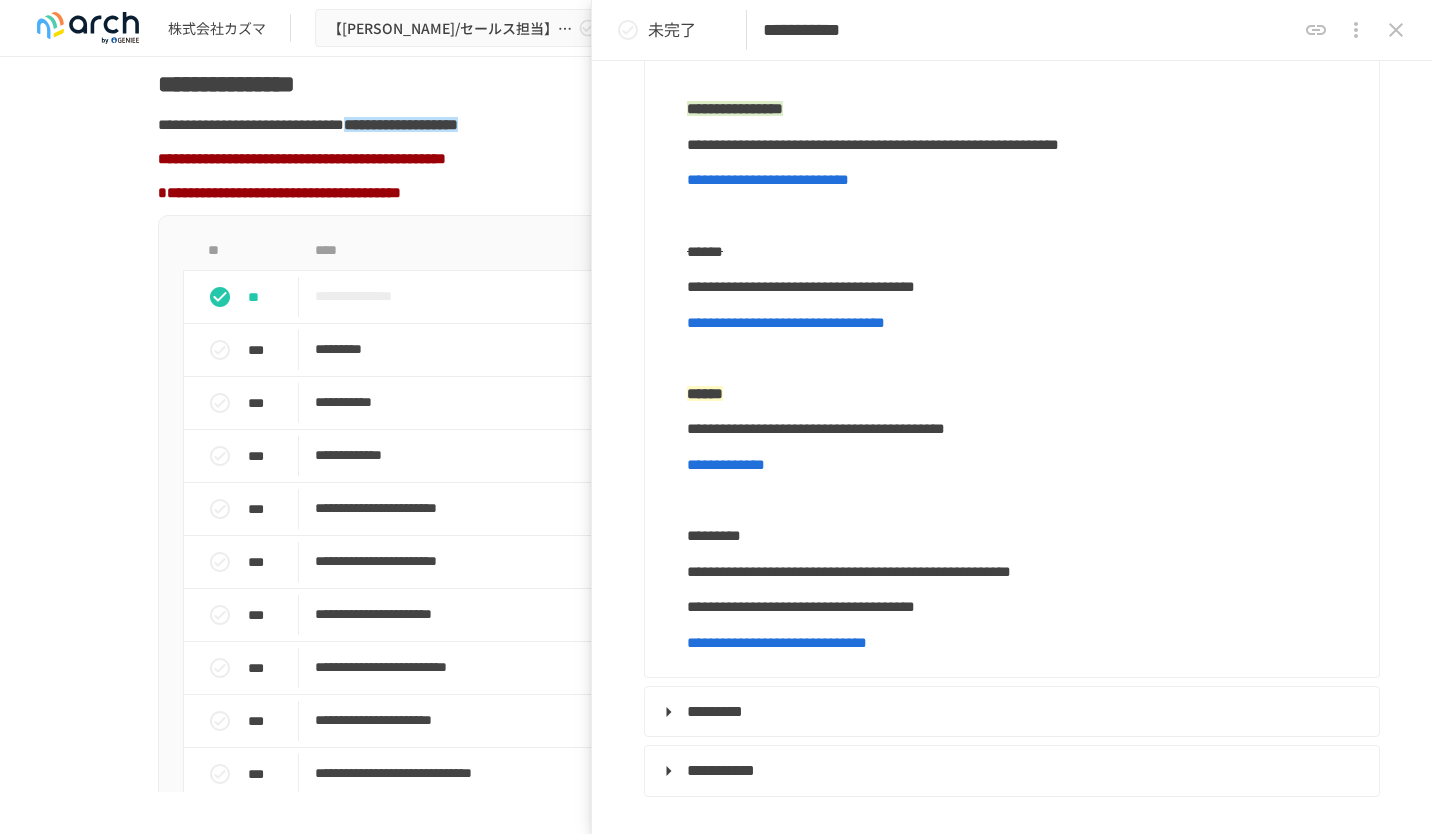scroll, scrollTop: 801, scrollLeft: 0, axis: vertical 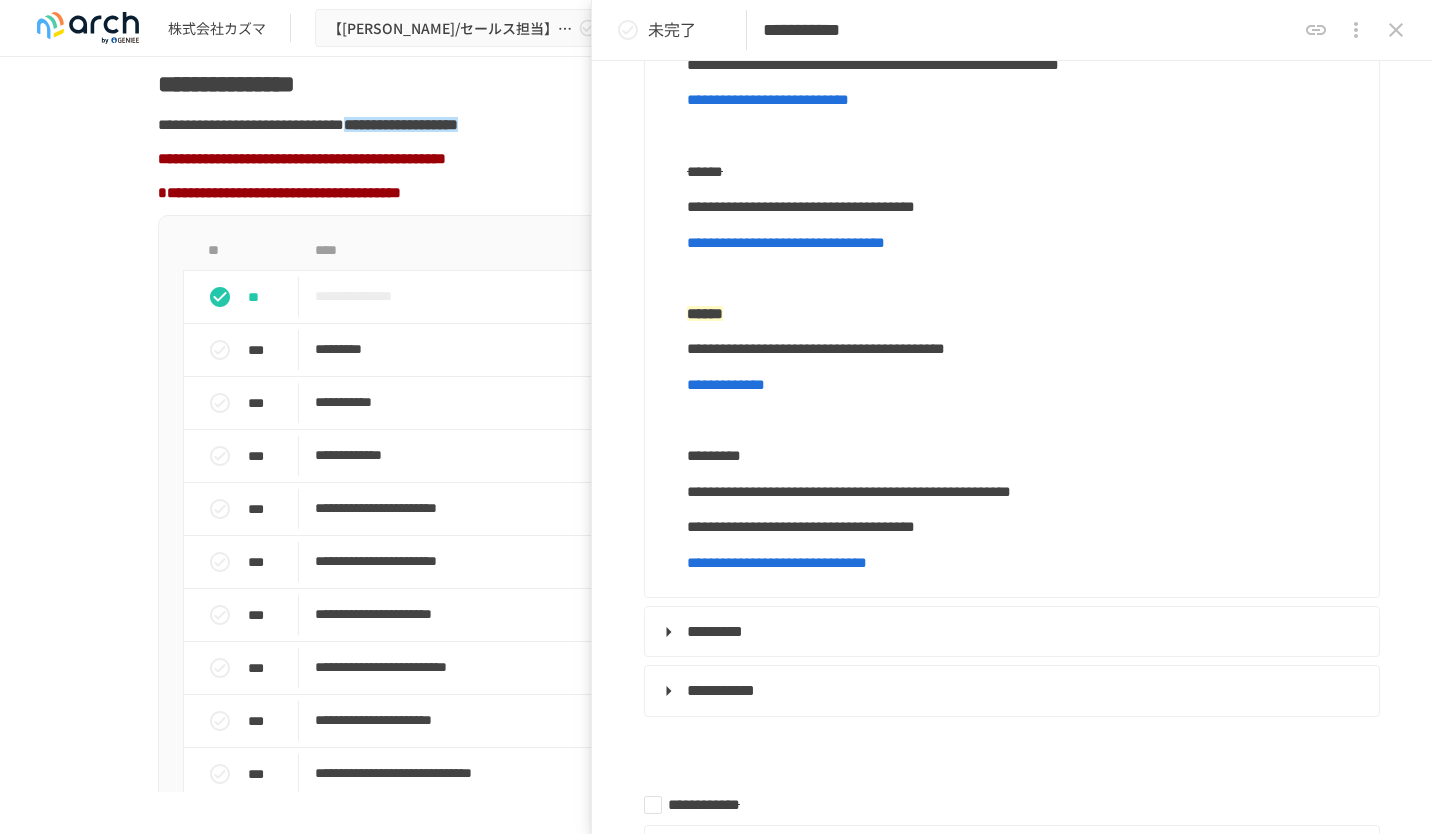 click on "**********" at bounding box center [1025, 492] 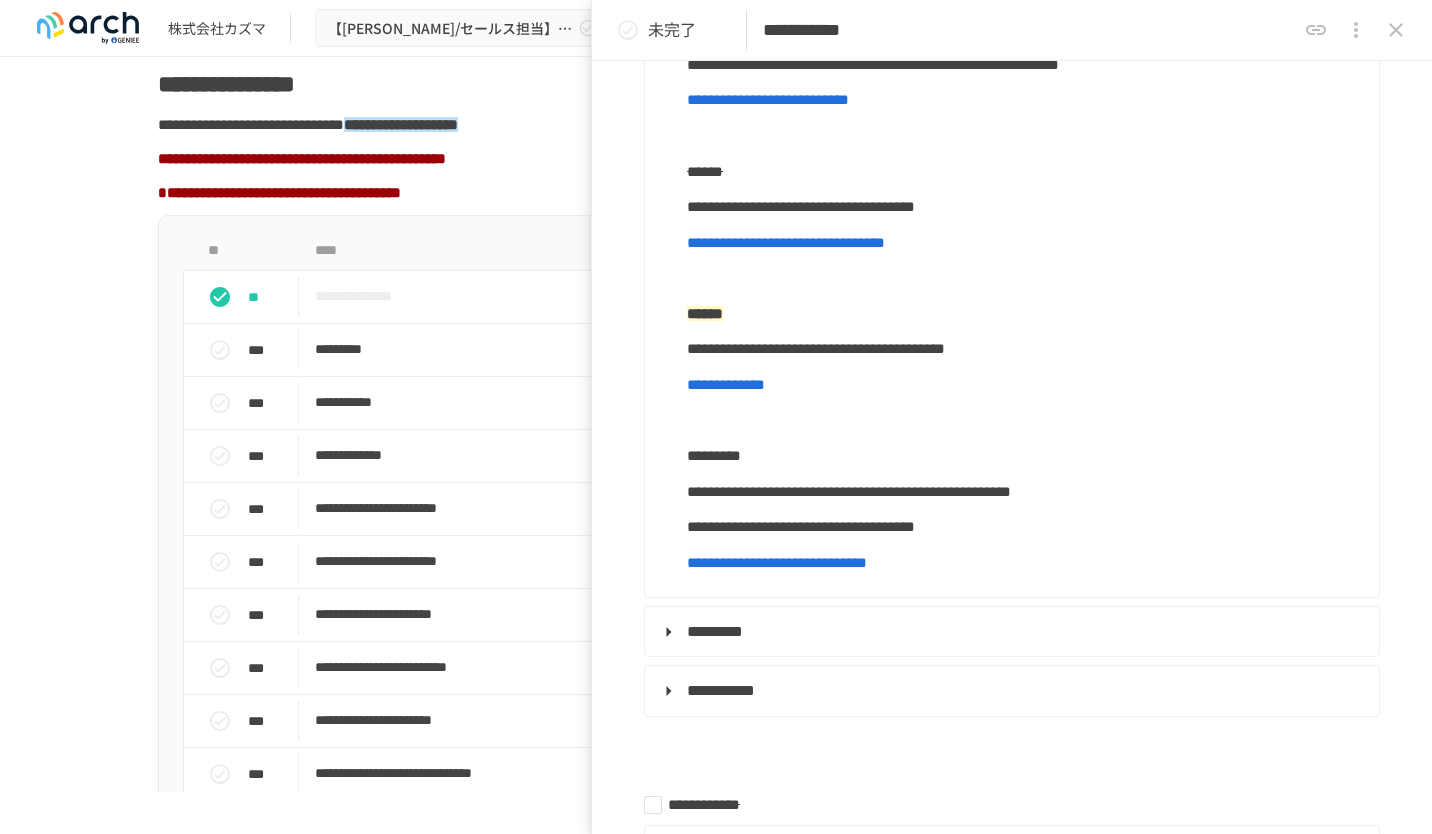 click on "**********" at bounding box center (1025, 492) 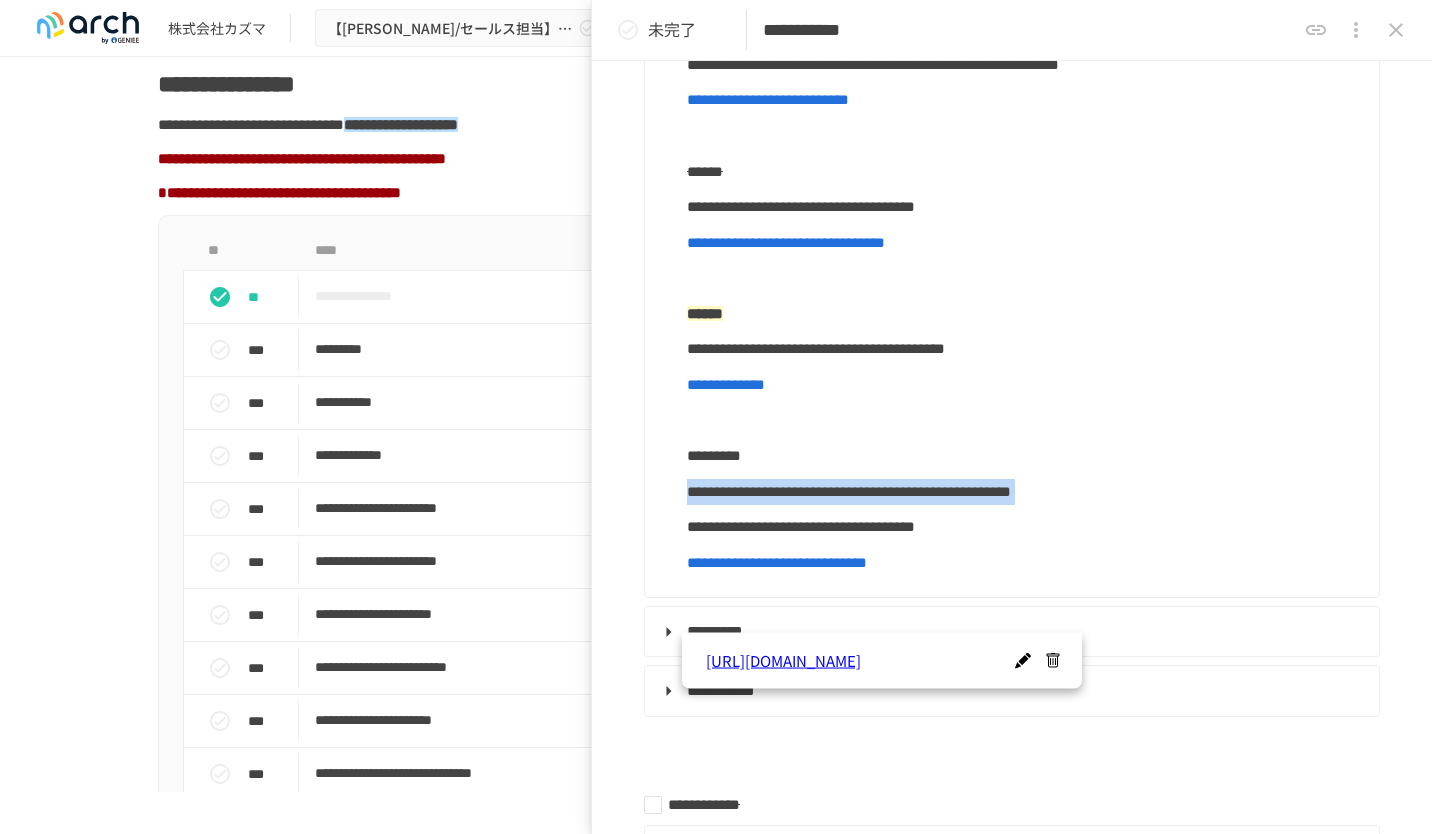 click on "**********" at bounding box center [1025, 492] 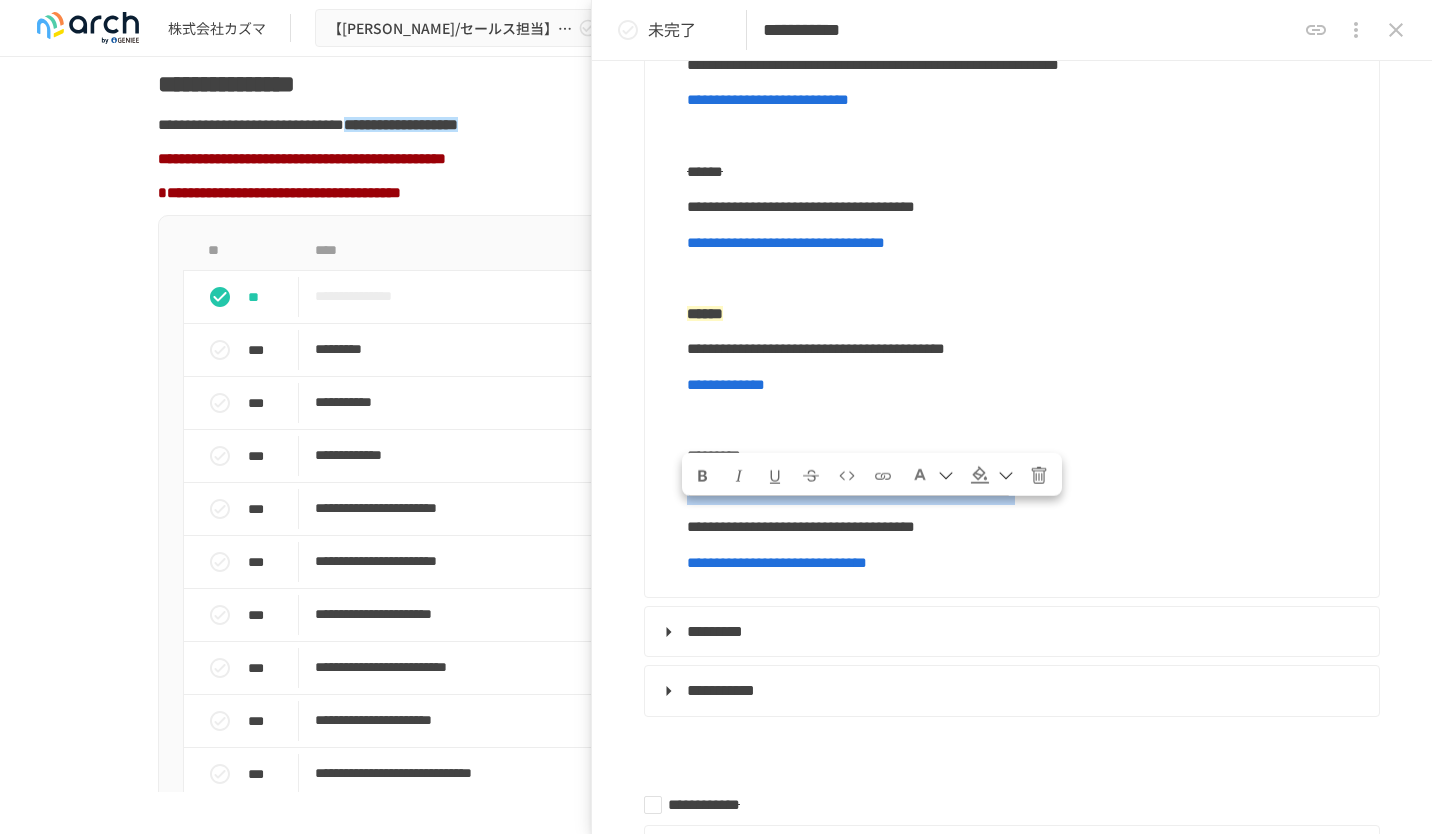 click on "**********" at bounding box center (1025, 492) 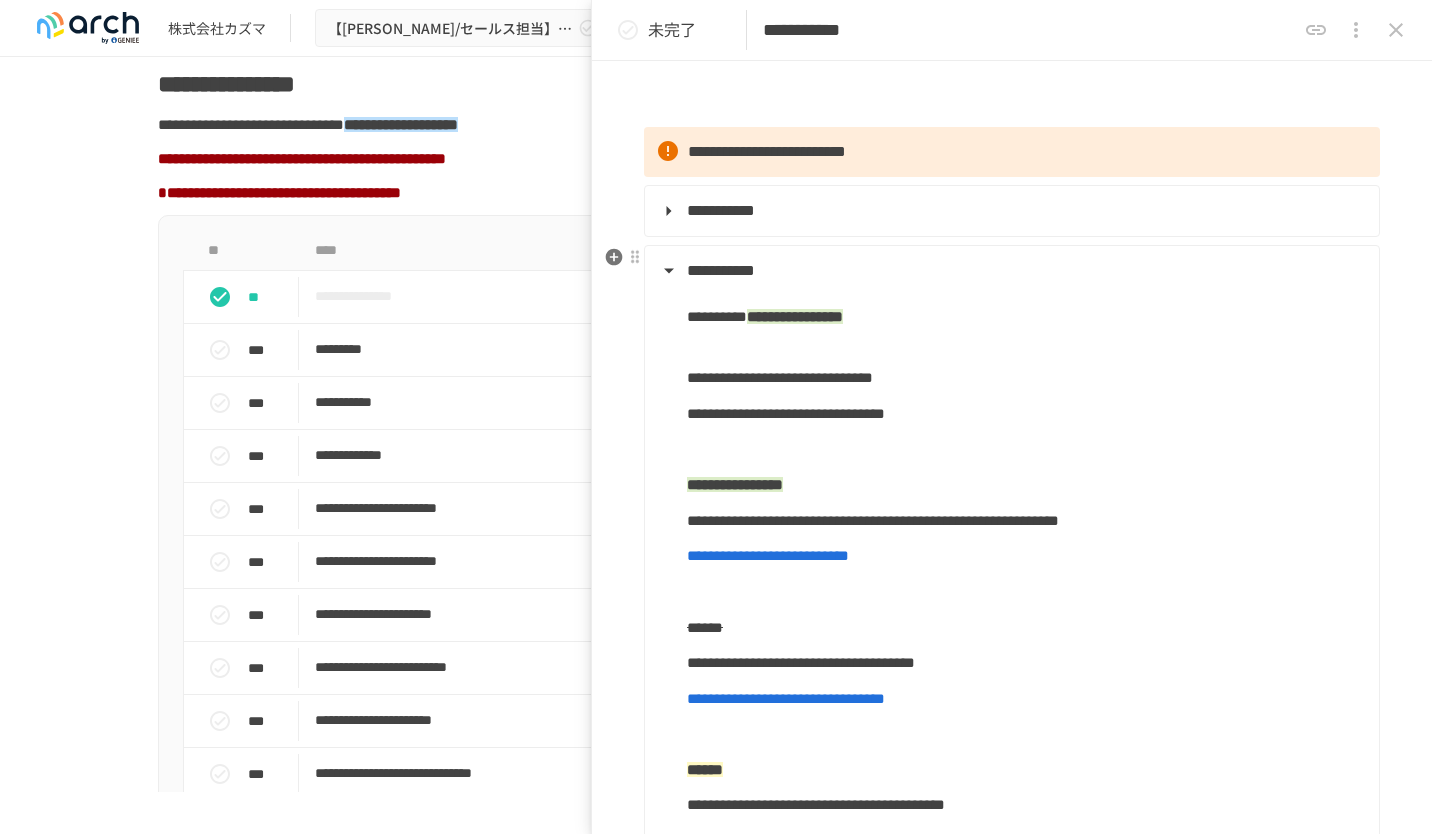 scroll, scrollTop: 353, scrollLeft: 0, axis: vertical 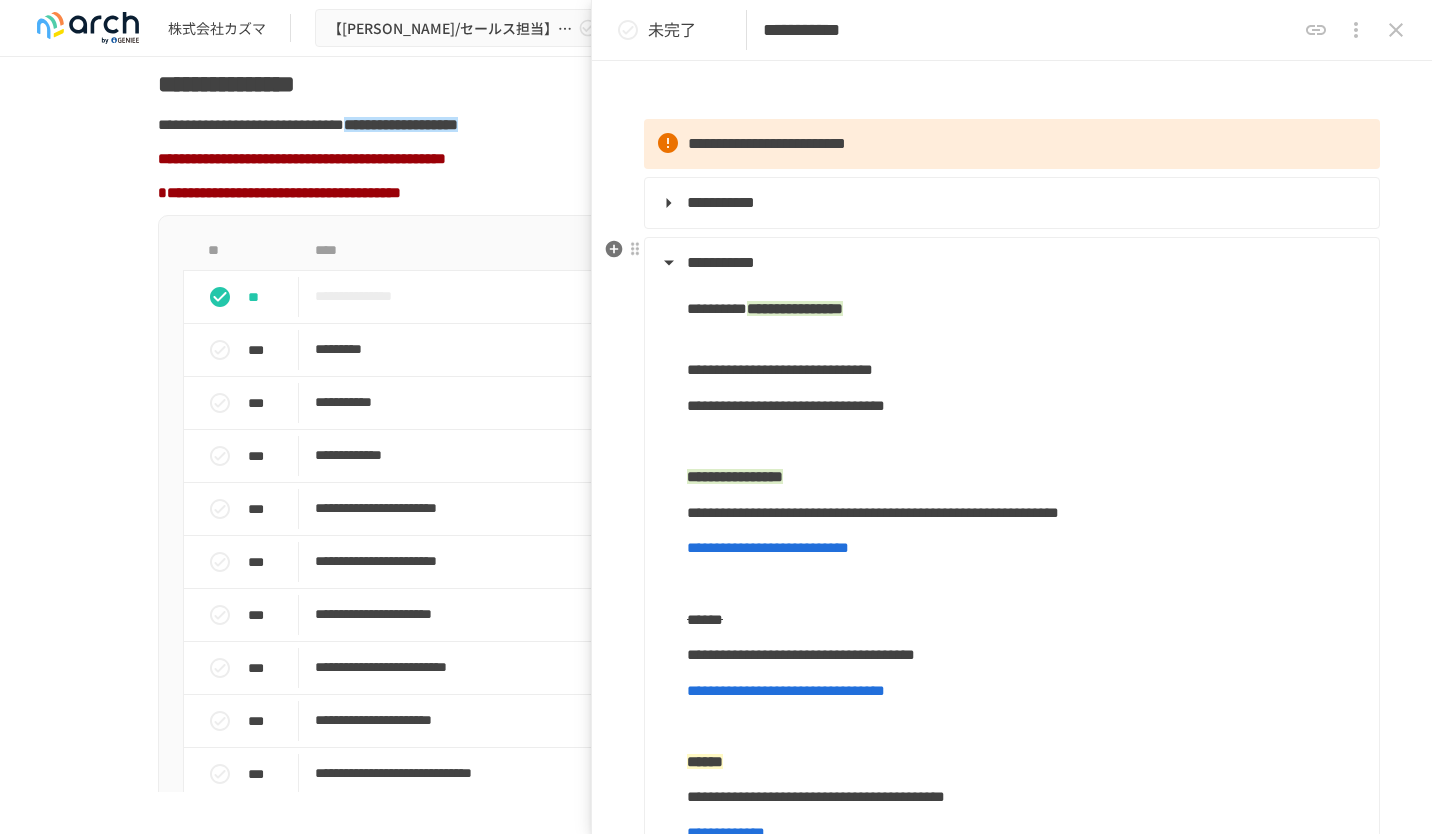 click on "**********" at bounding box center (1025, 357) 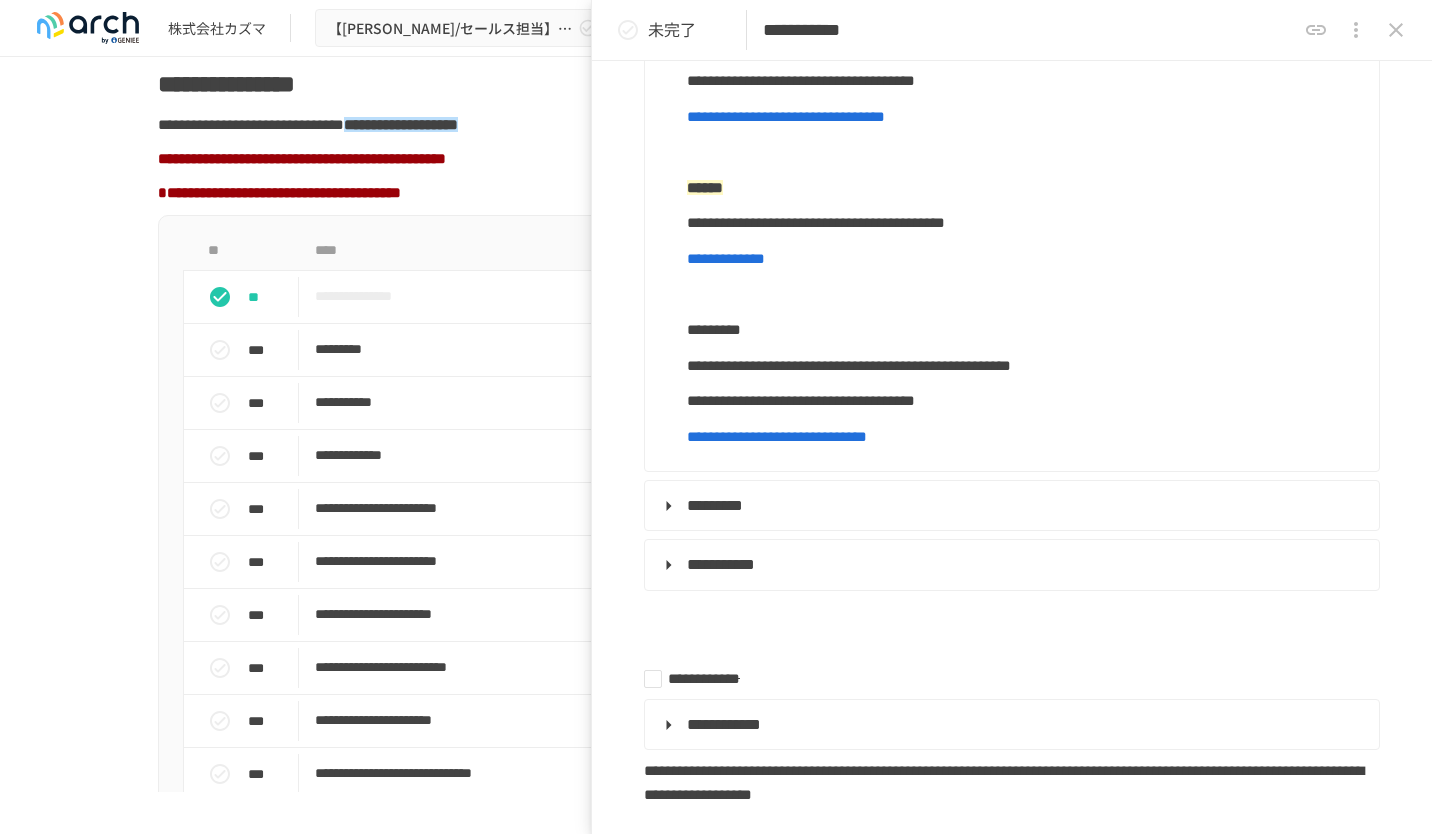 scroll, scrollTop: 976, scrollLeft: 0, axis: vertical 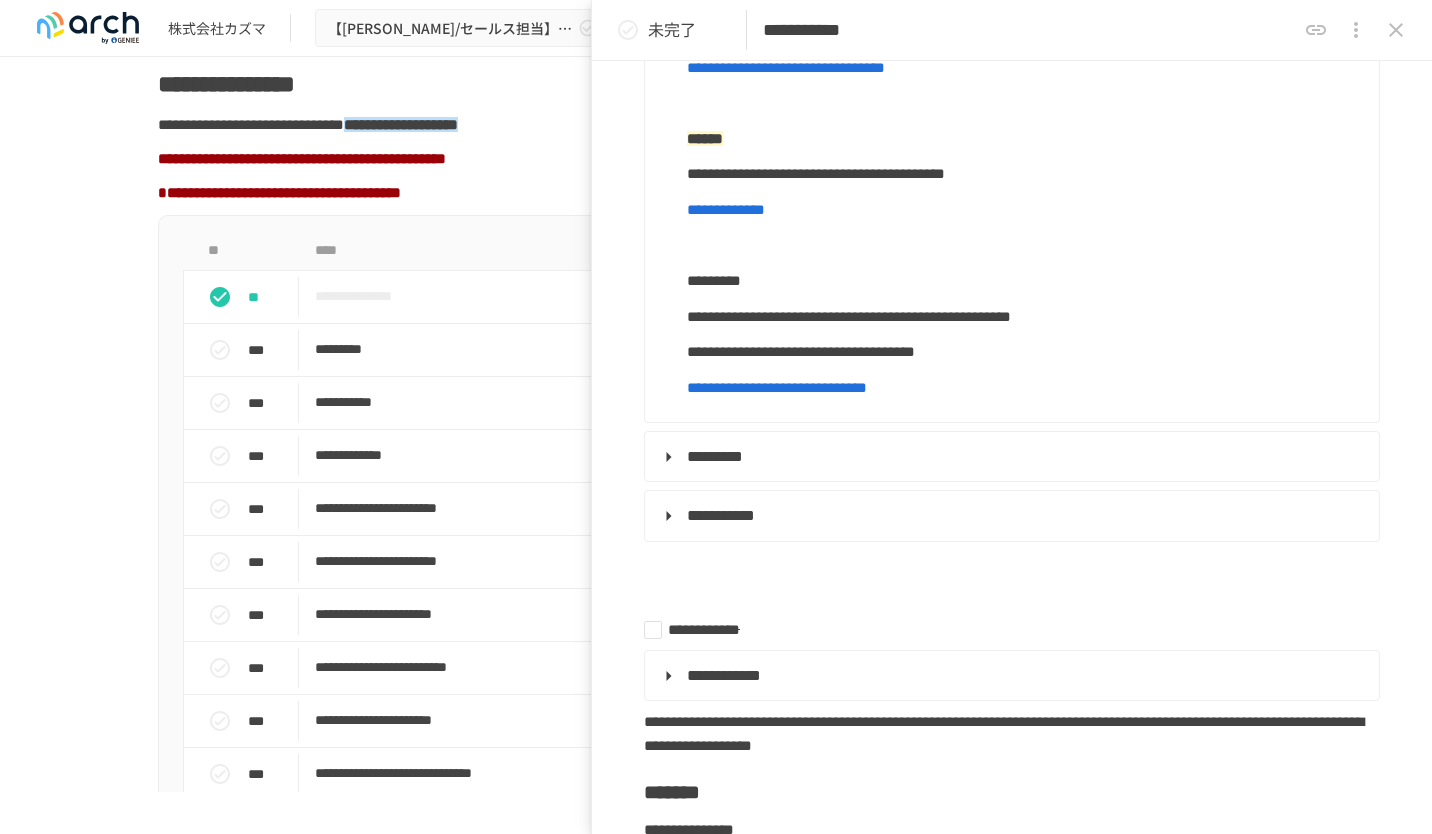 click on "*********" at bounding box center [1025, 281] 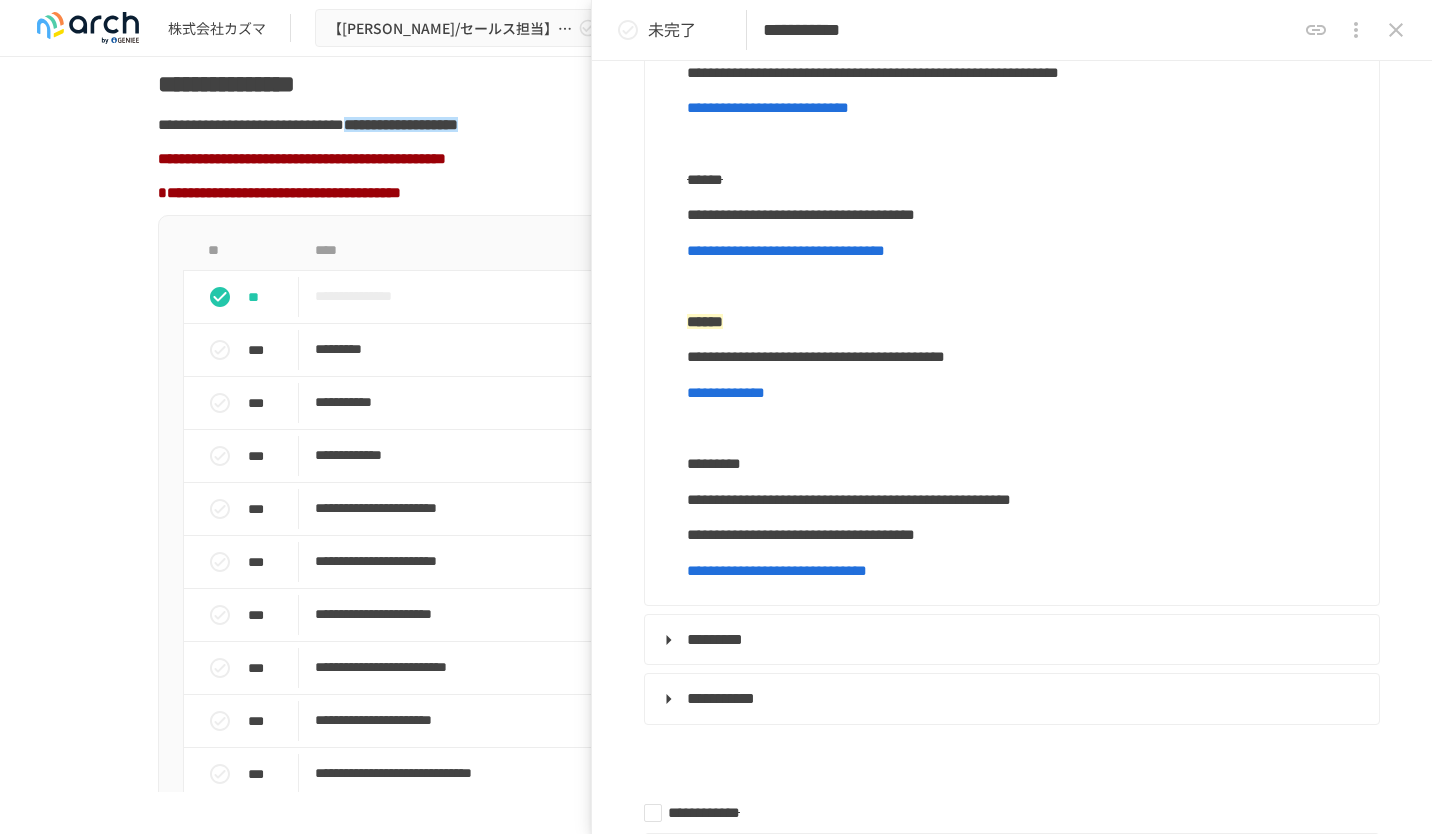scroll, scrollTop: 686, scrollLeft: 0, axis: vertical 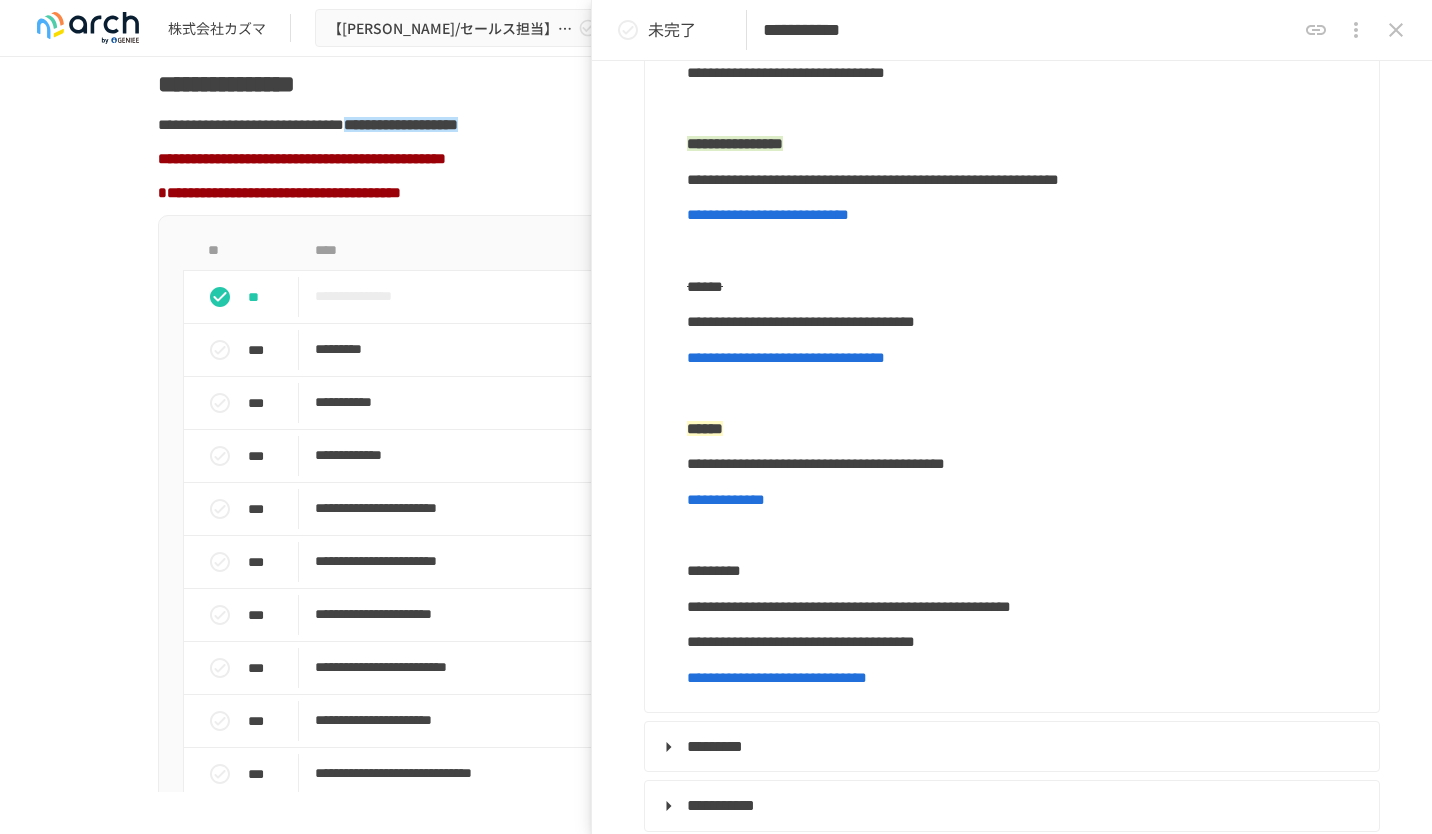 click on "**********" at bounding box center [873, 179] 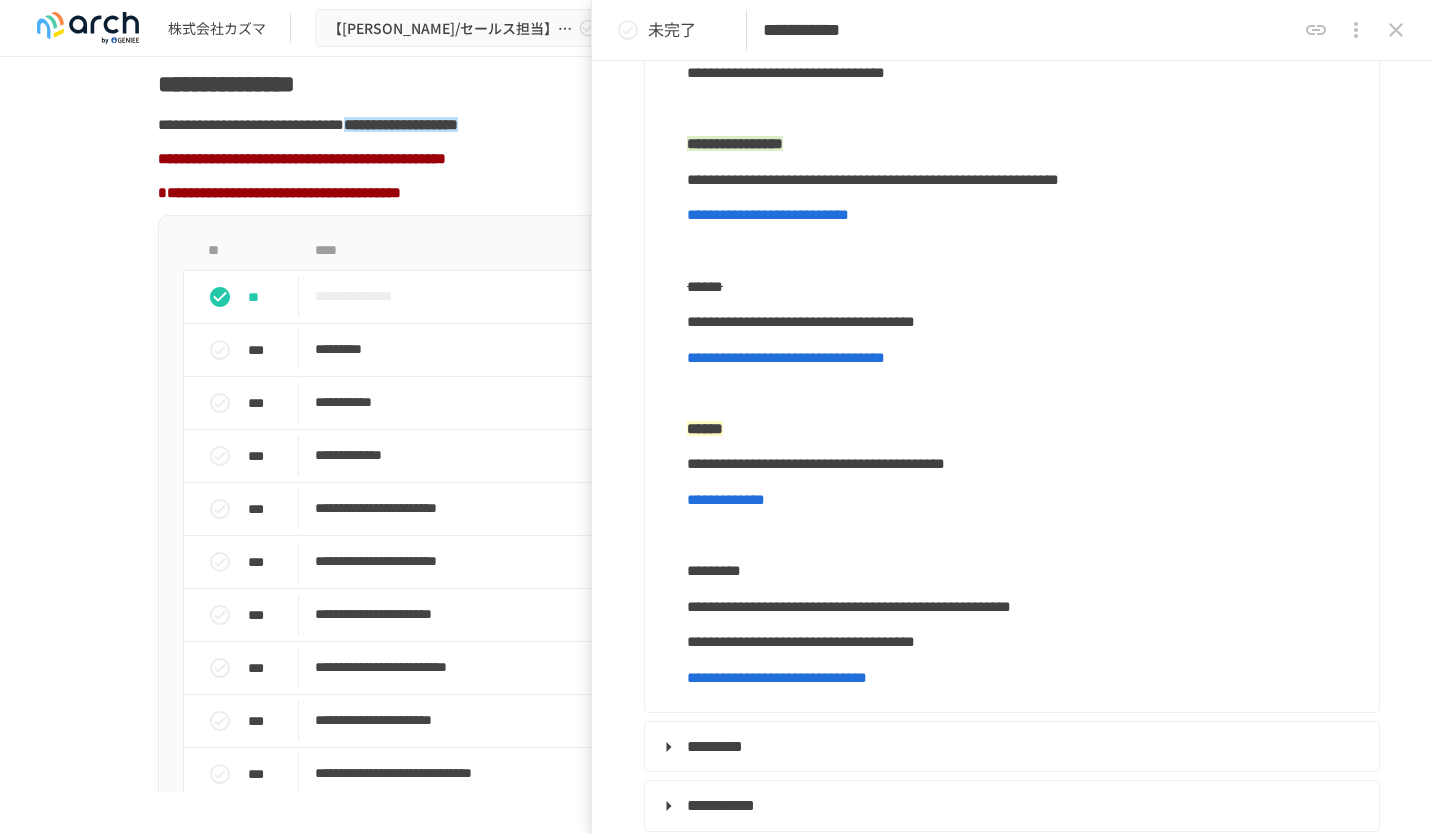 scroll, scrollTop: 424, scrollLeft: 0, axis: vertical 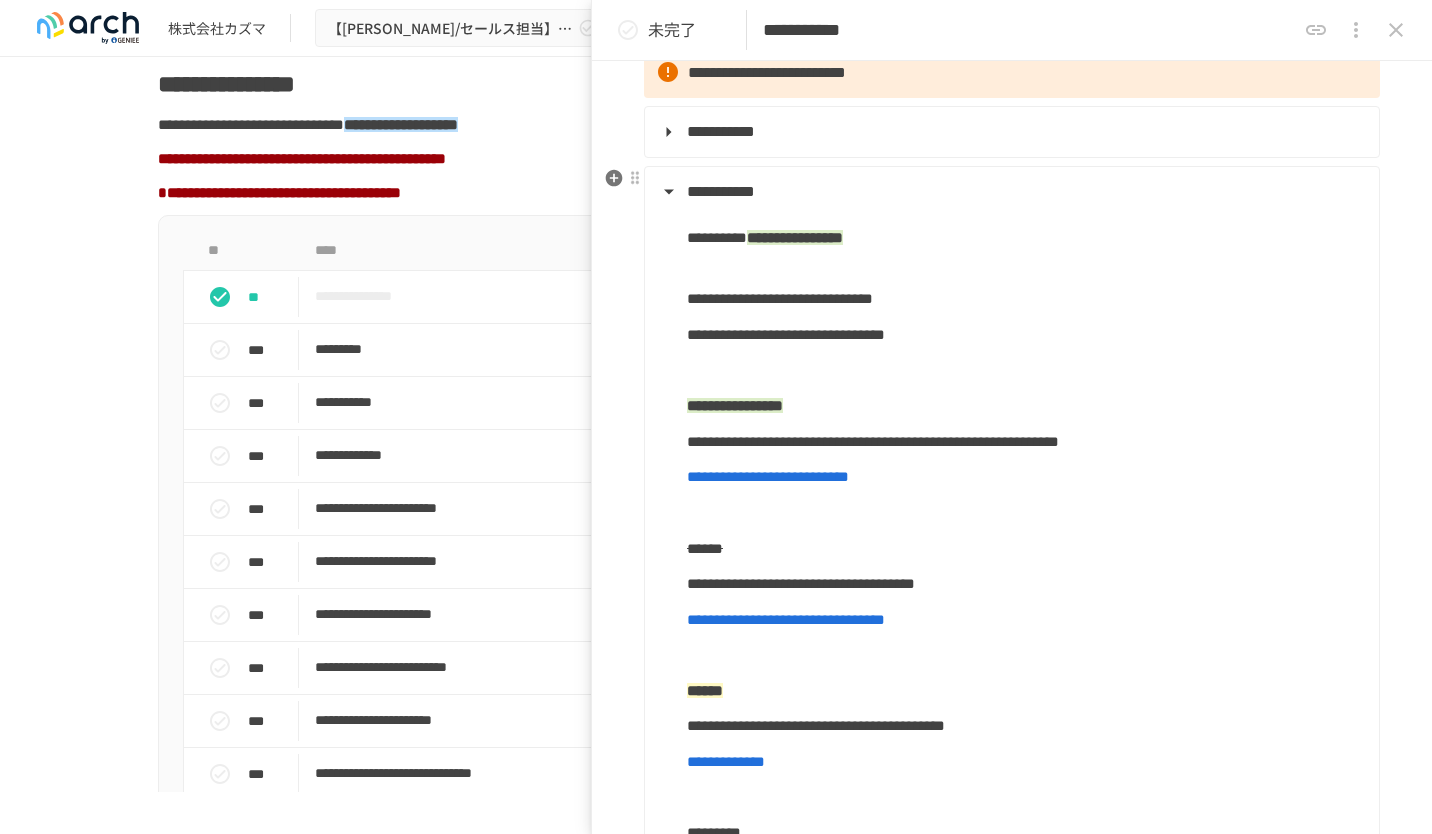 click on "**********" at bounding box center [780, 298] 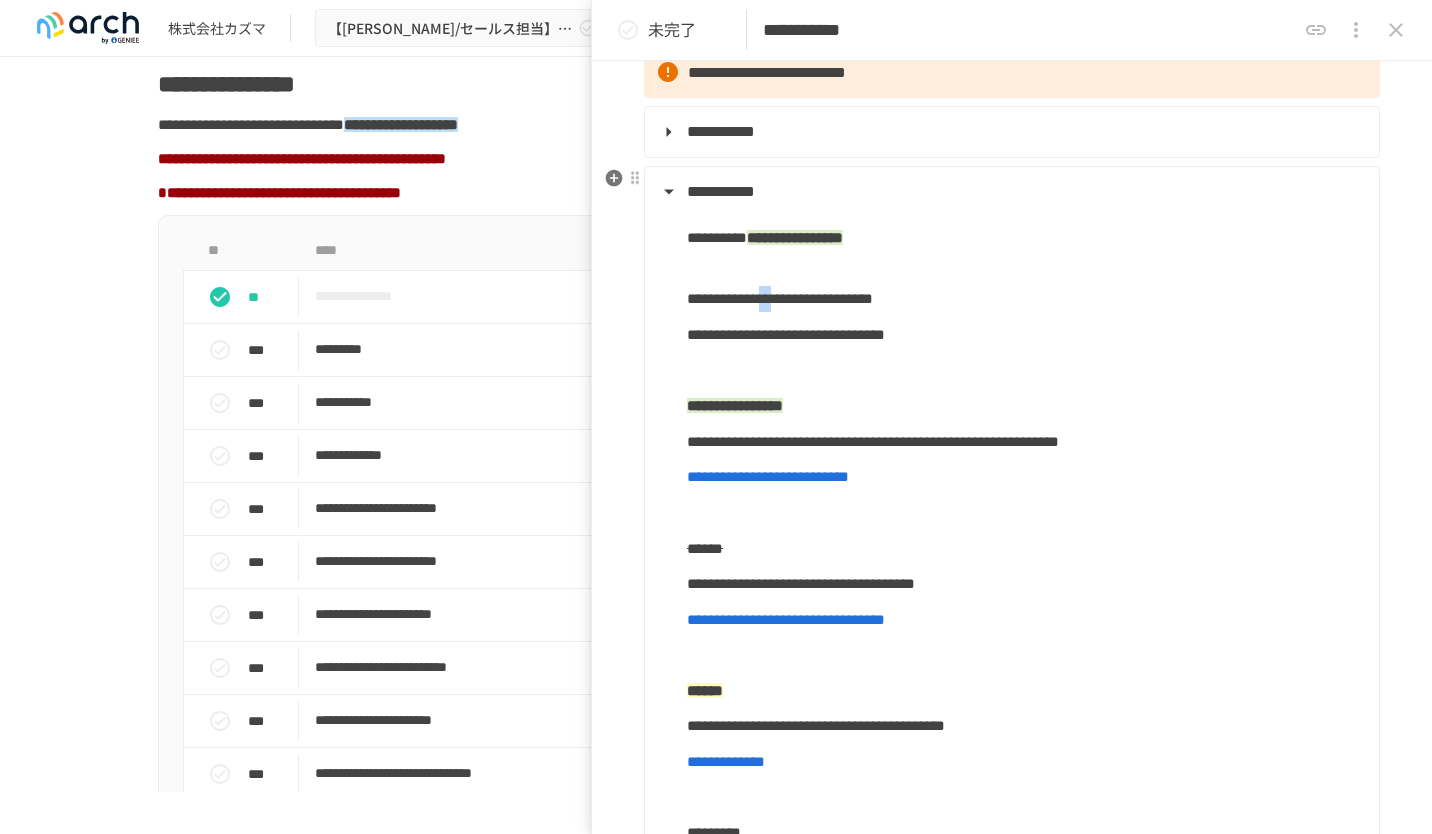 click on "**********" at bounding box center (780, 298) 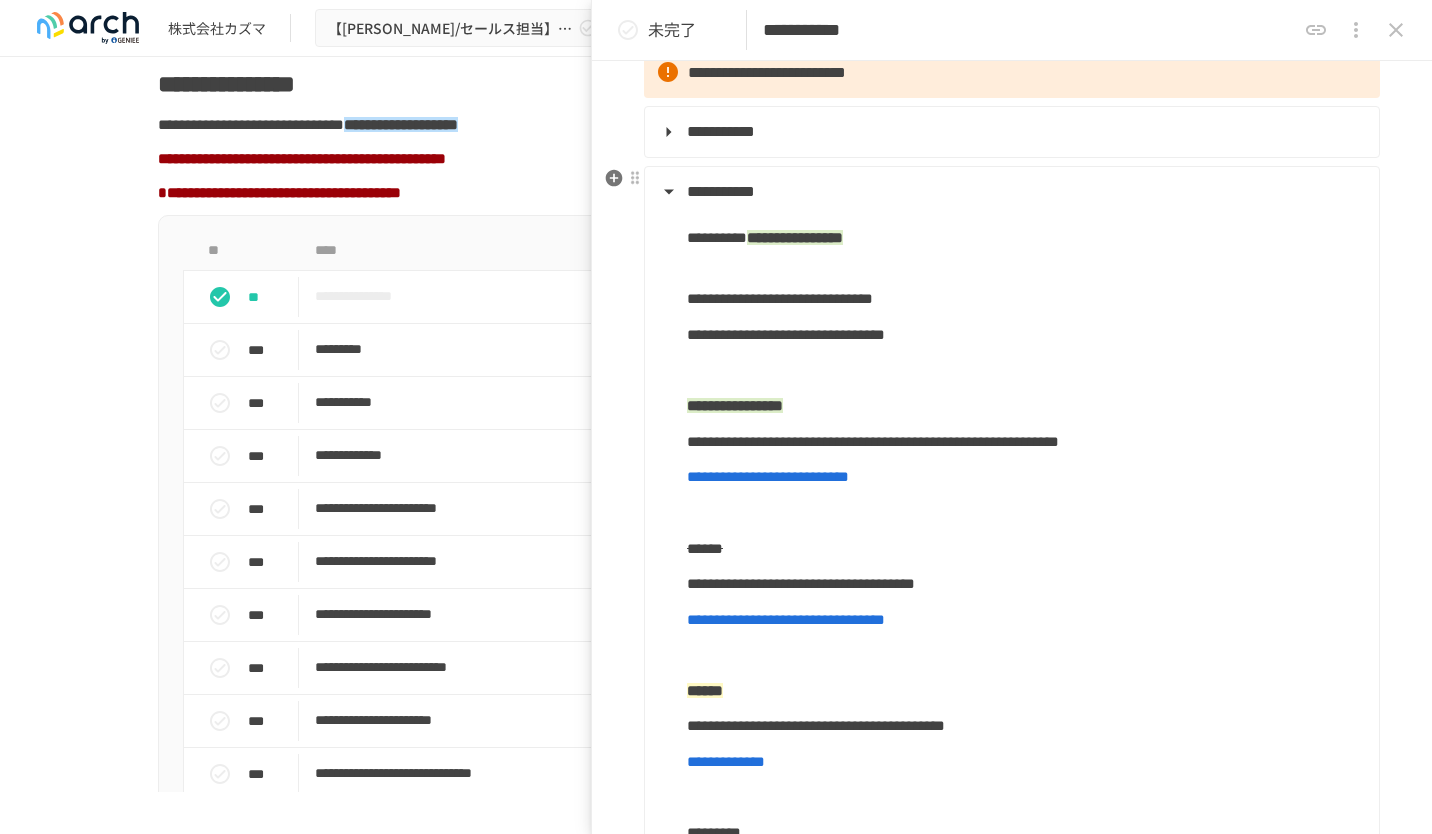 click on "**********" at bounding box center [780, 298] 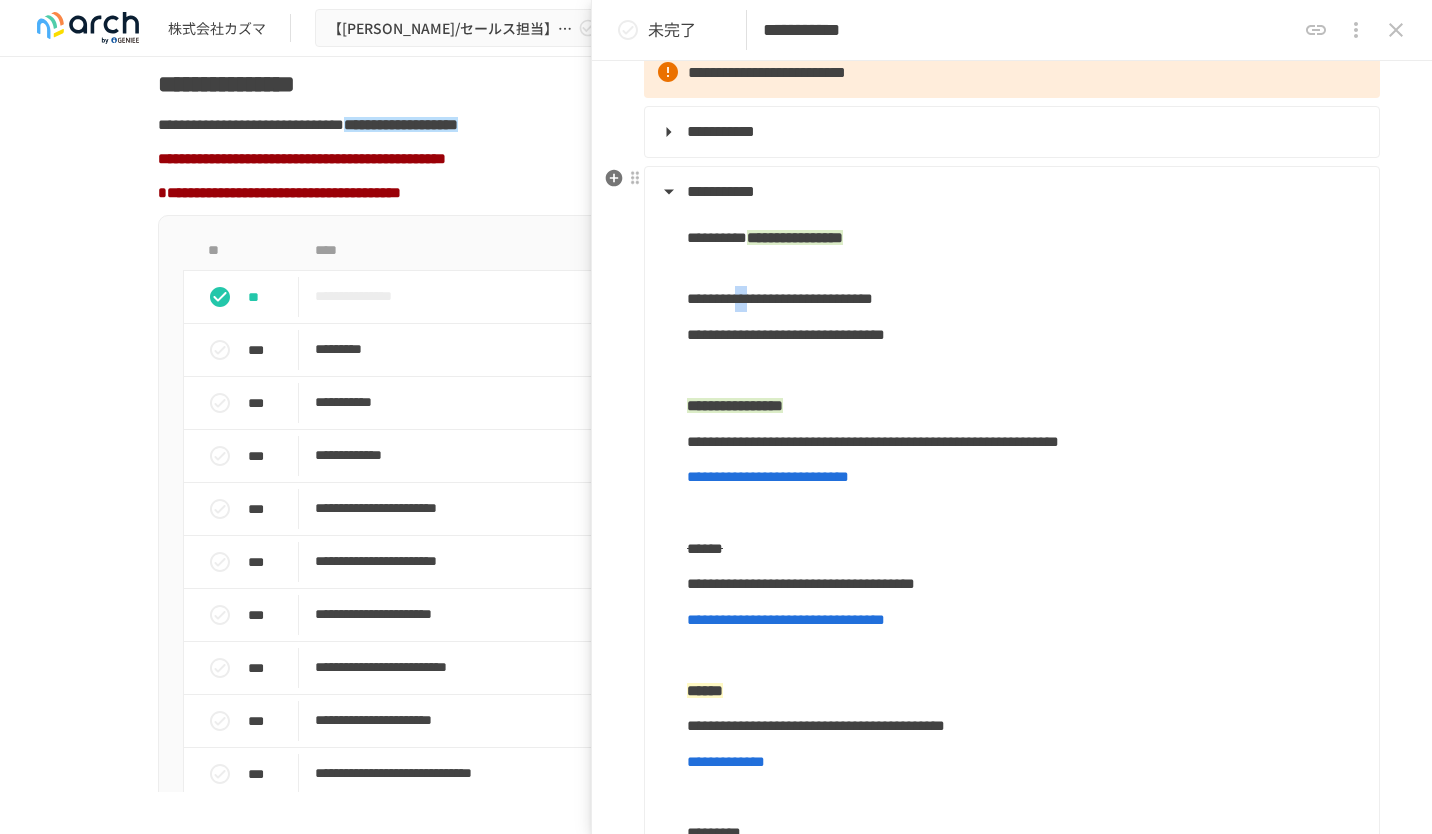 click on "**********" at bounding box center [780, 298] 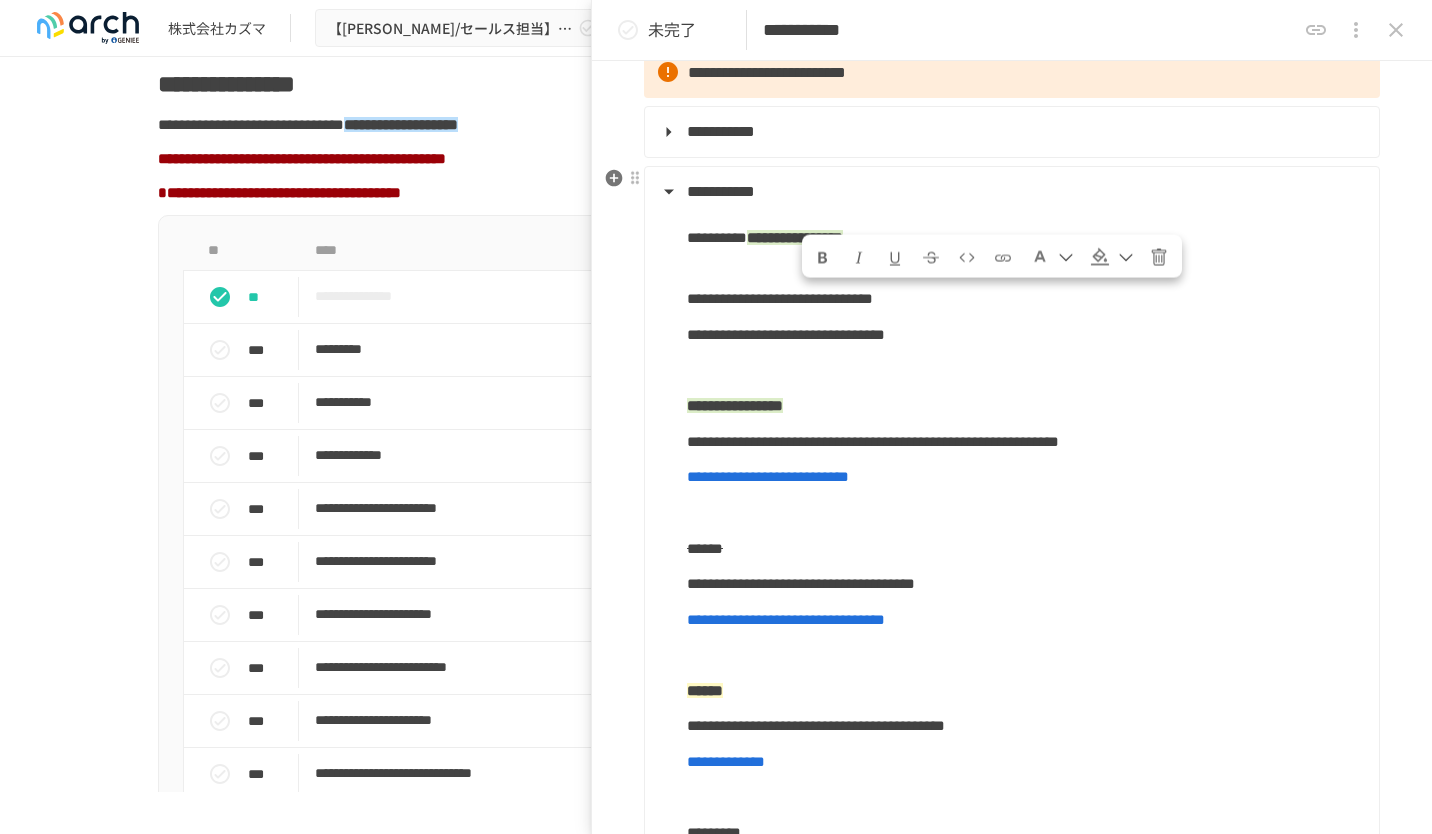 click on "**********" at bounding box center [786, 334] 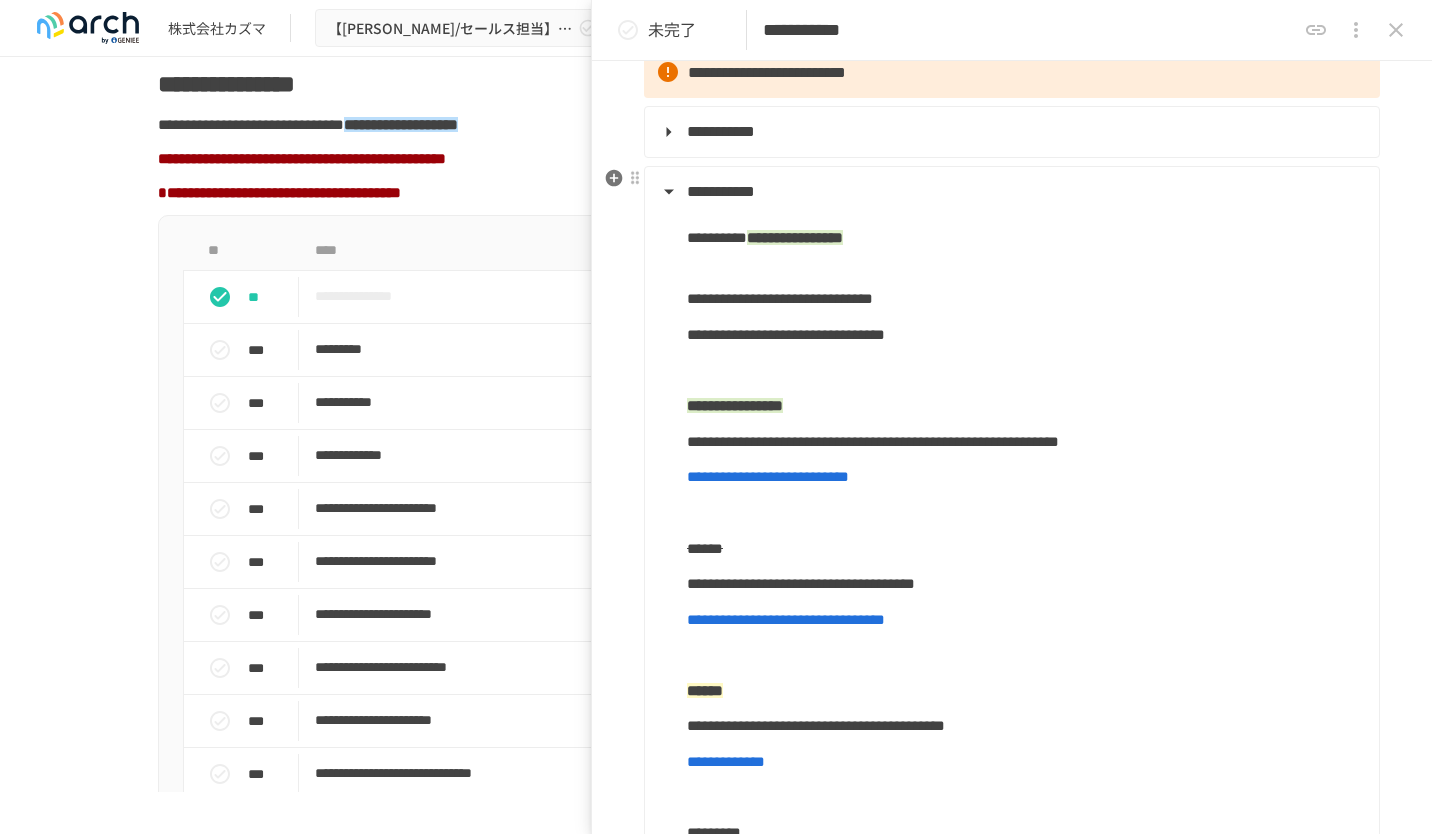 click on "**********" at bounding box center (1010, 192) 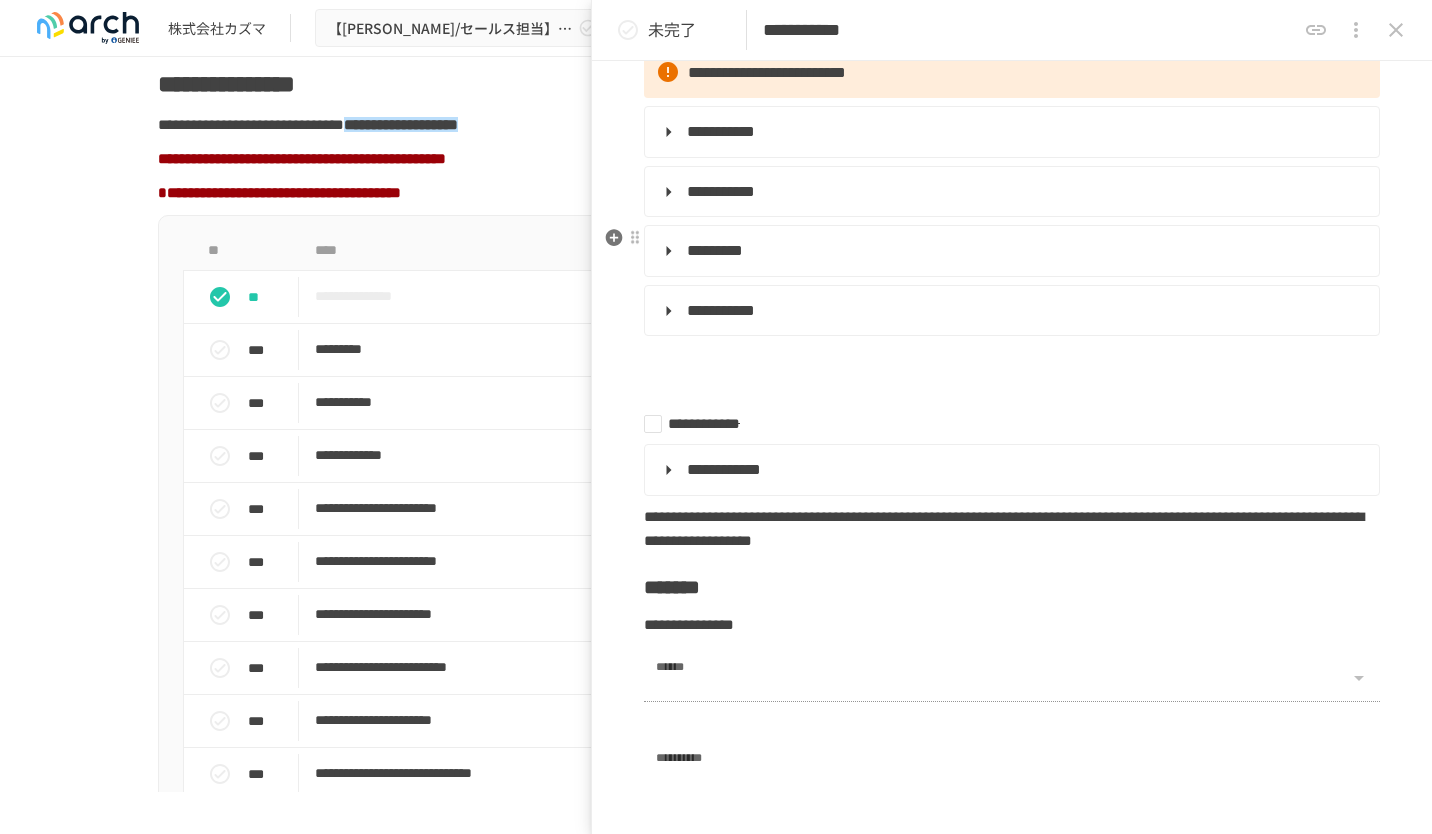 click on "*********" at bounding box center (715, 250) 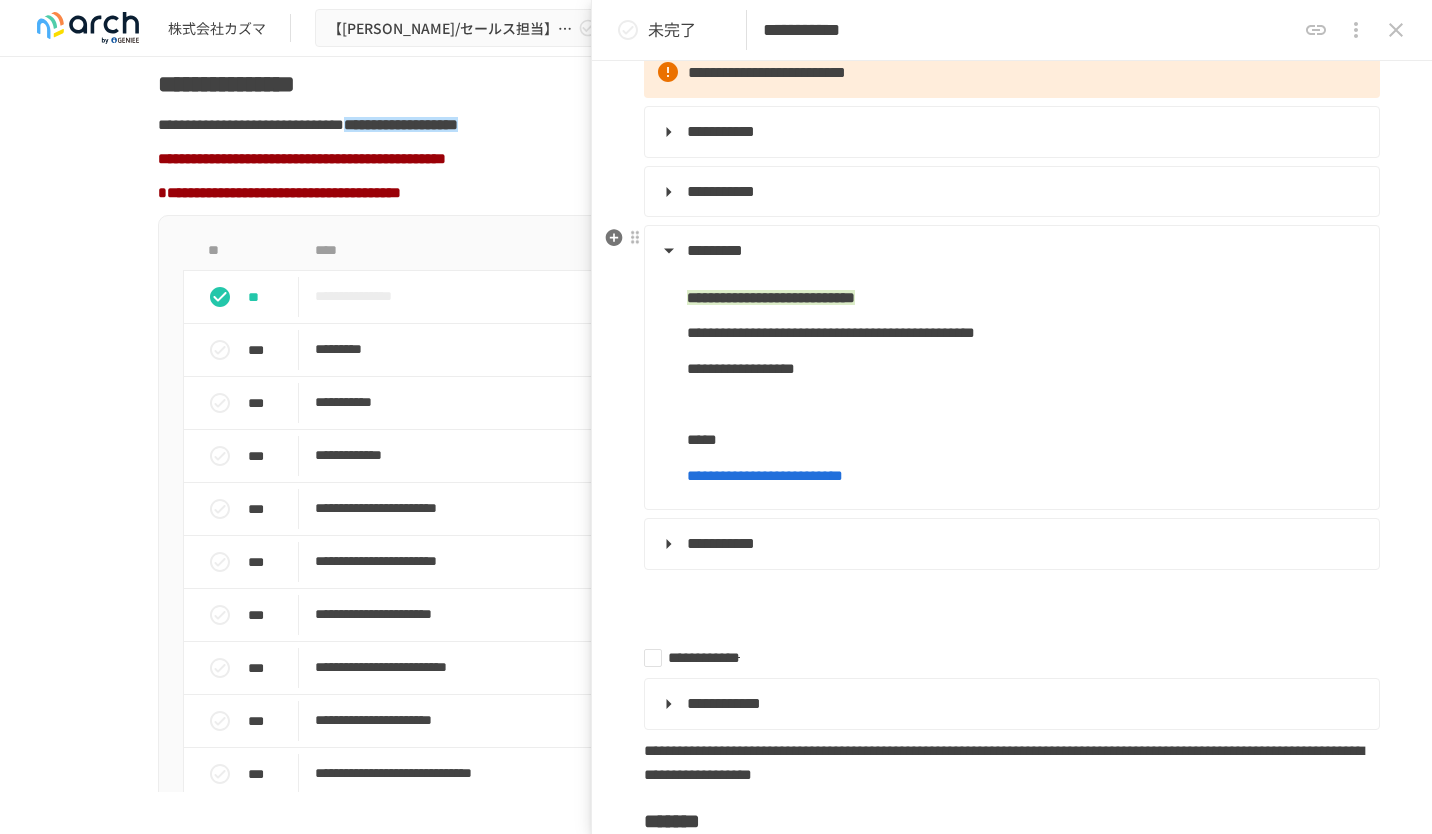 click on "**********" at bounding box center (1025, 333) 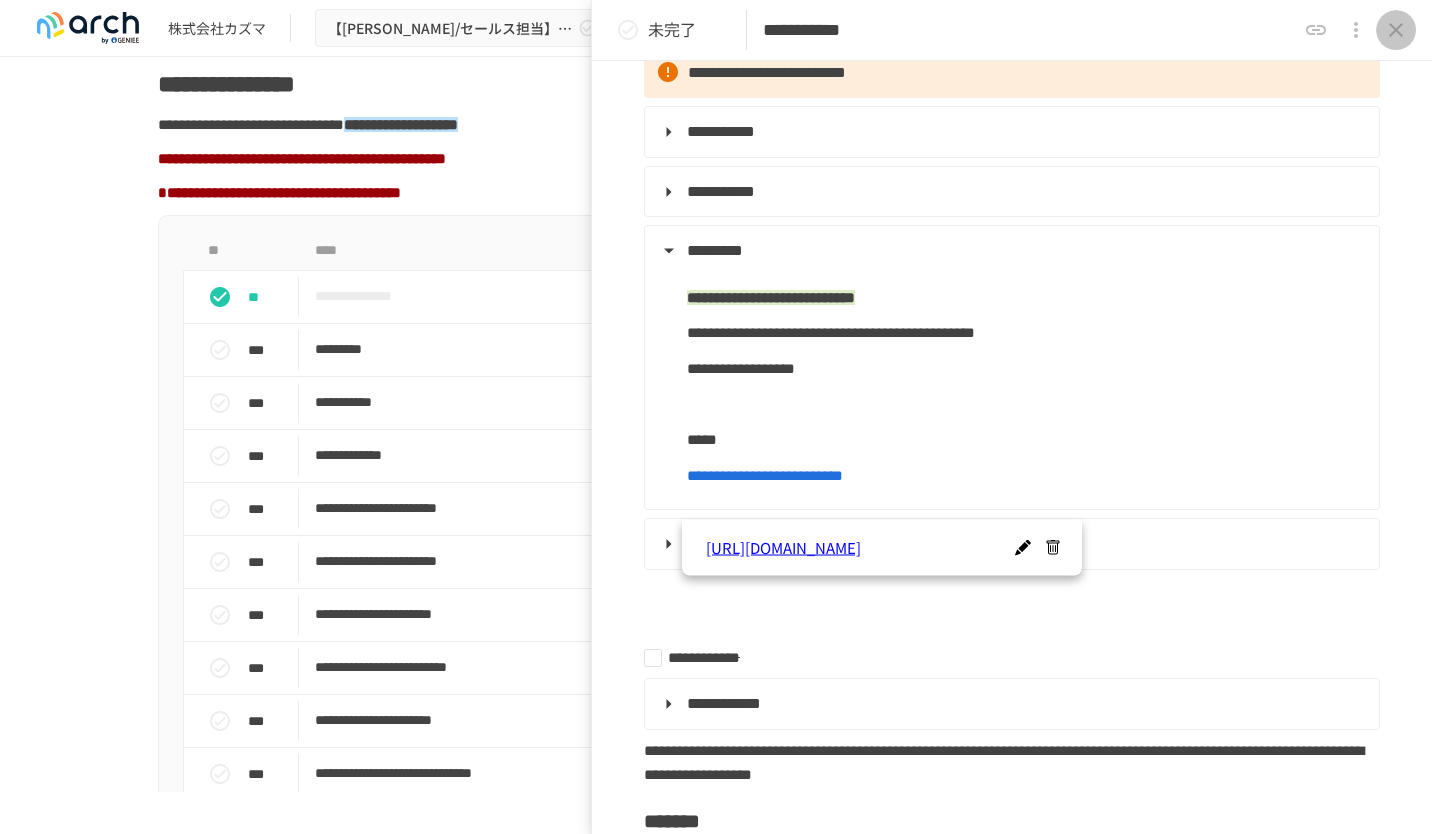 click 